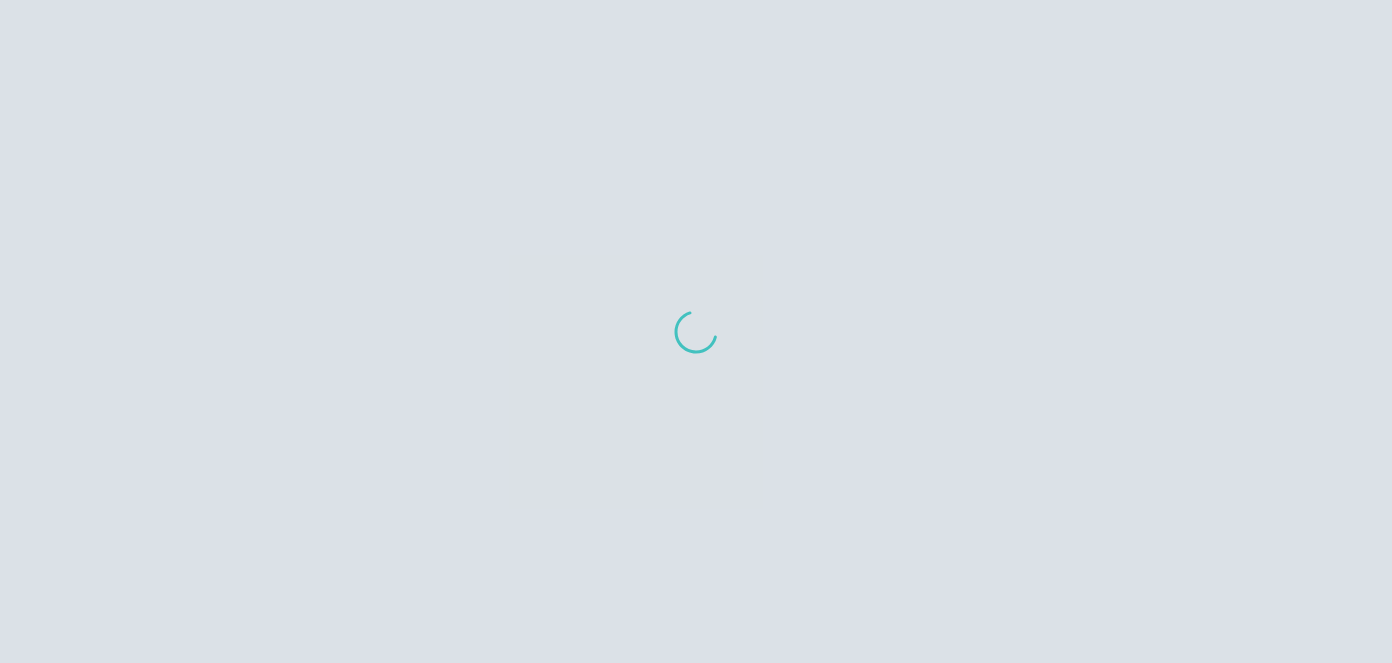 scroll, scrollTop: 0, scrollLeft: 0, axis: both 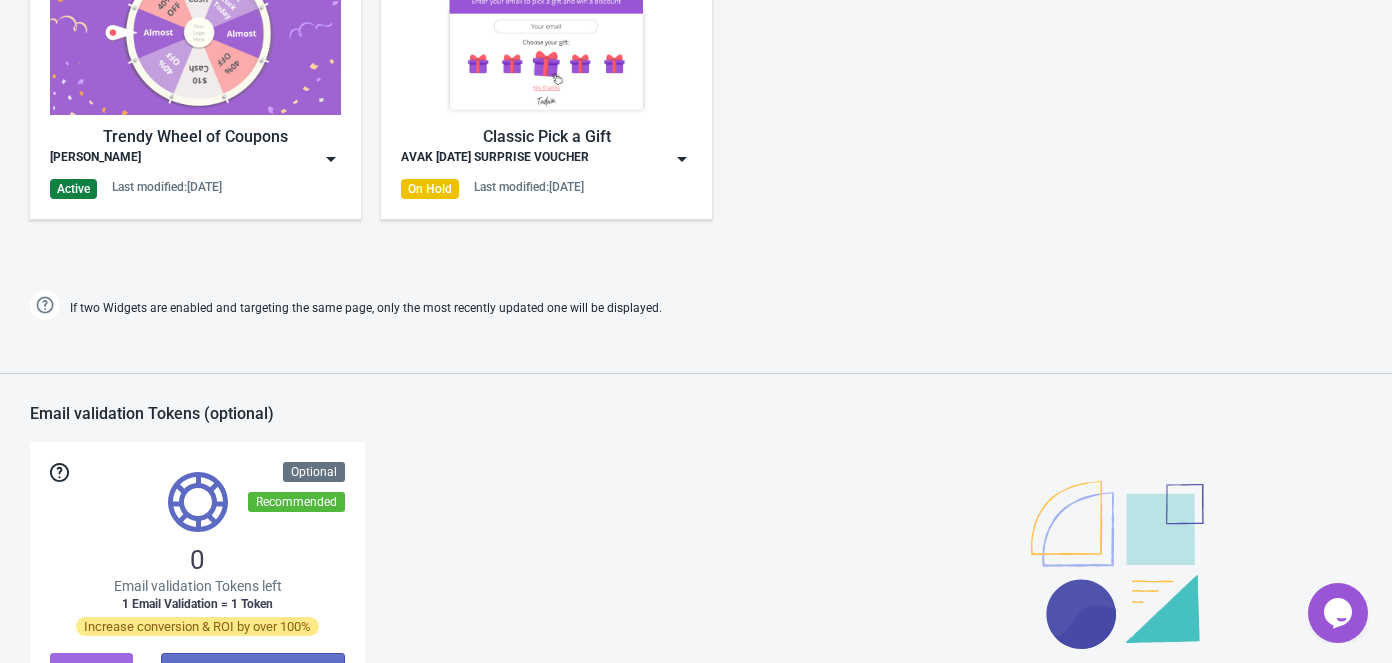 click on "Trendy Wheel of Coupons Avak Sunglass Active Last modified:  [DATE]" at bounding box center [195, 75] 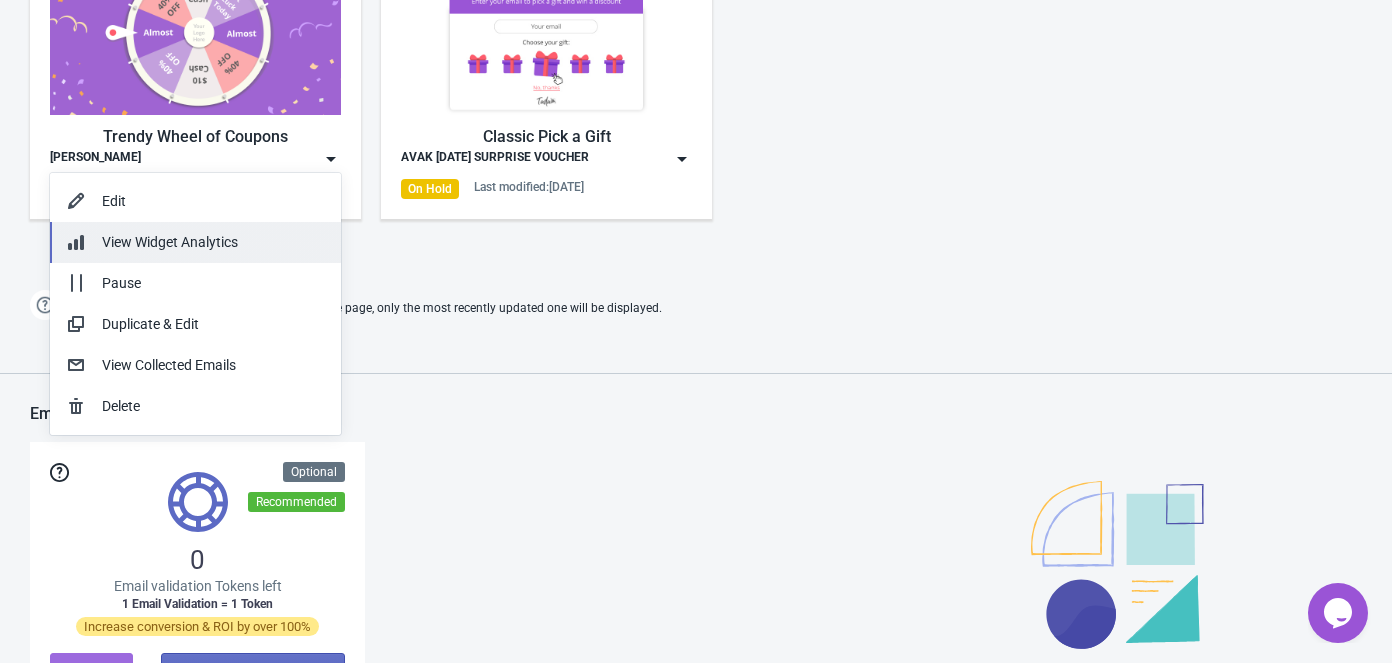 click on "View Widget Analytics" at bounding box center [170, 242] 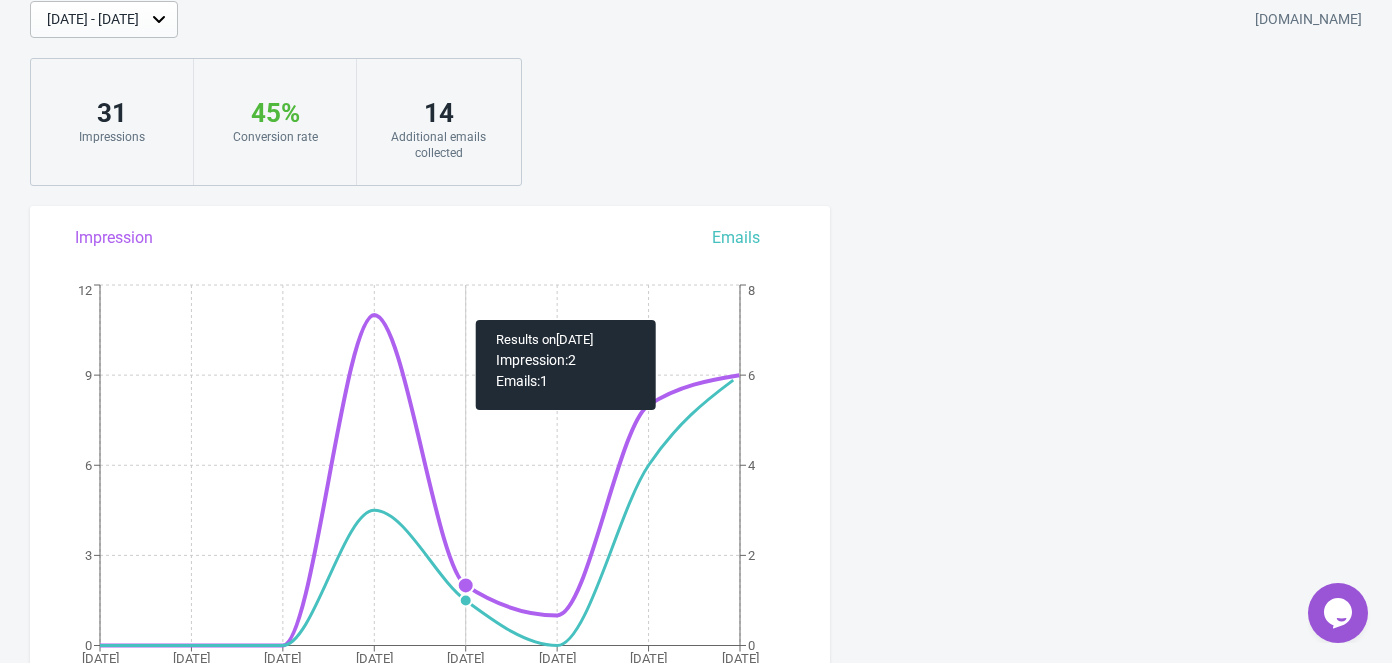 scroll, scrollTop: 0, scrollLeft: 0, axis: both 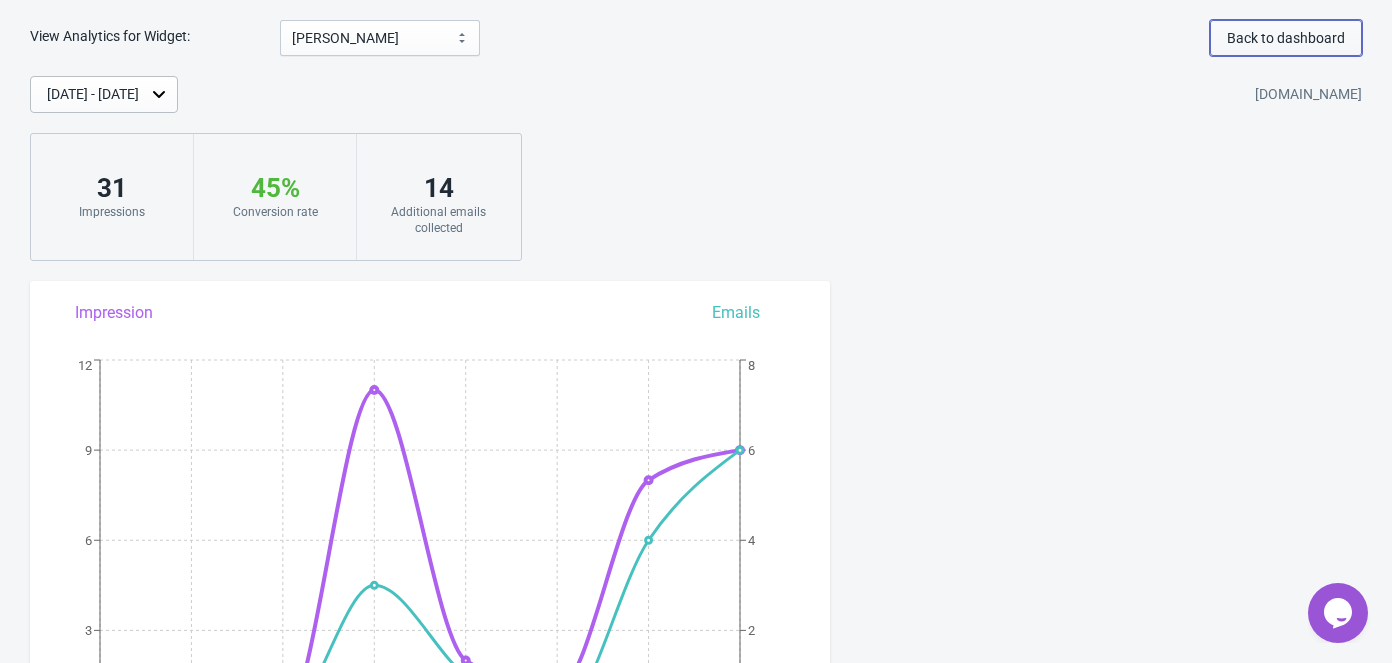 click on "Back to dashboard" at bounding box center [1286, 38] 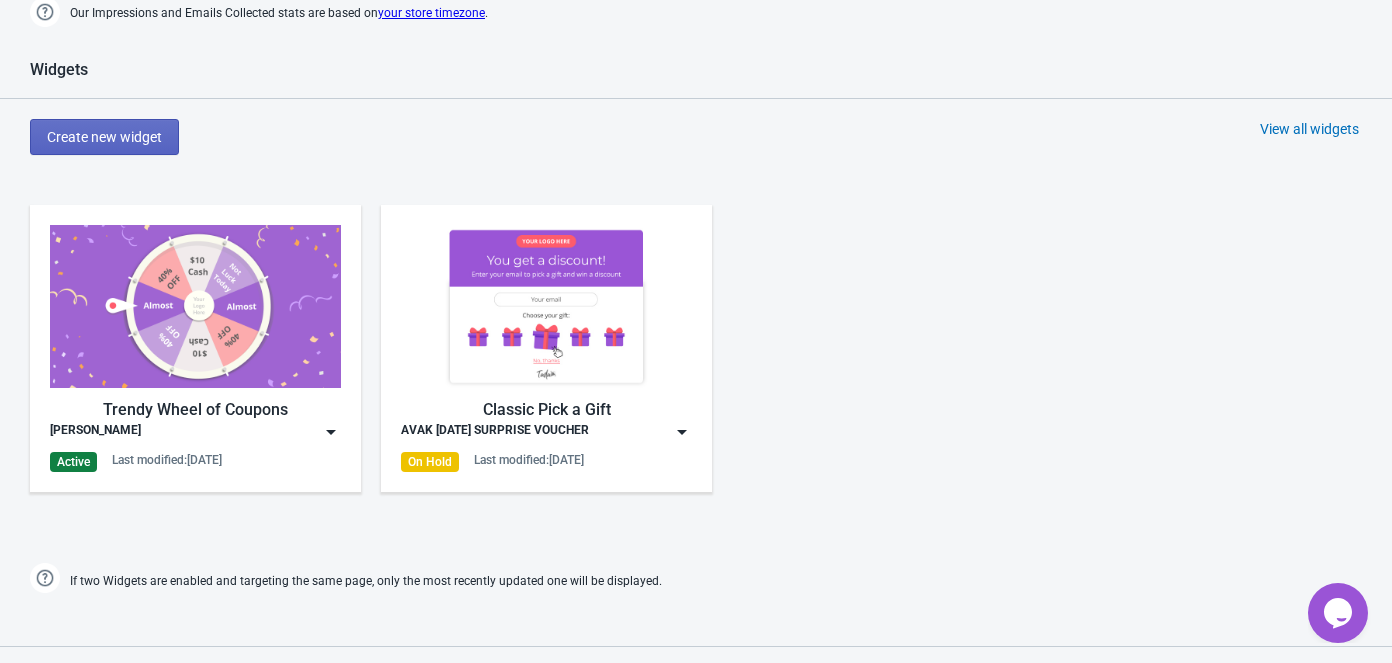 scroll, scrollTop: 818, scrollLeft: 0, axis: vertical 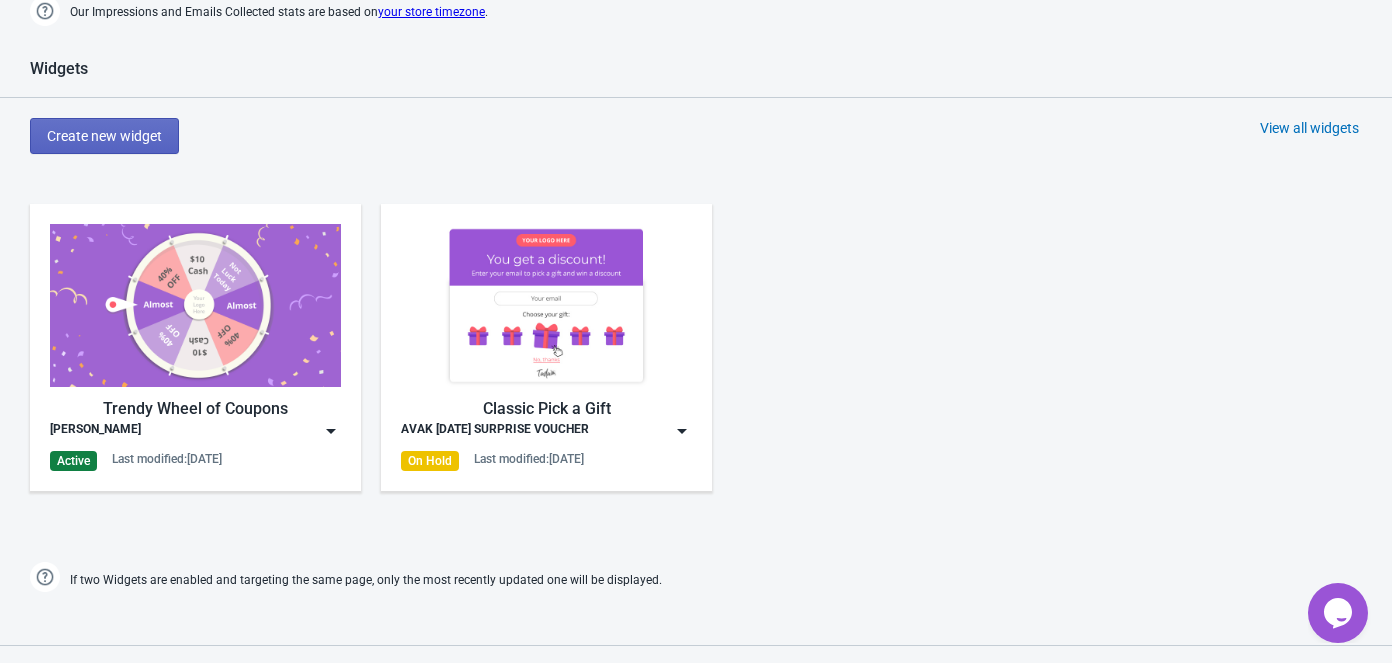 click on "Trendy Wheel of Coupons Avak Sunglass Active Last modified:  [DATE]" at bounding box center [195, 347] 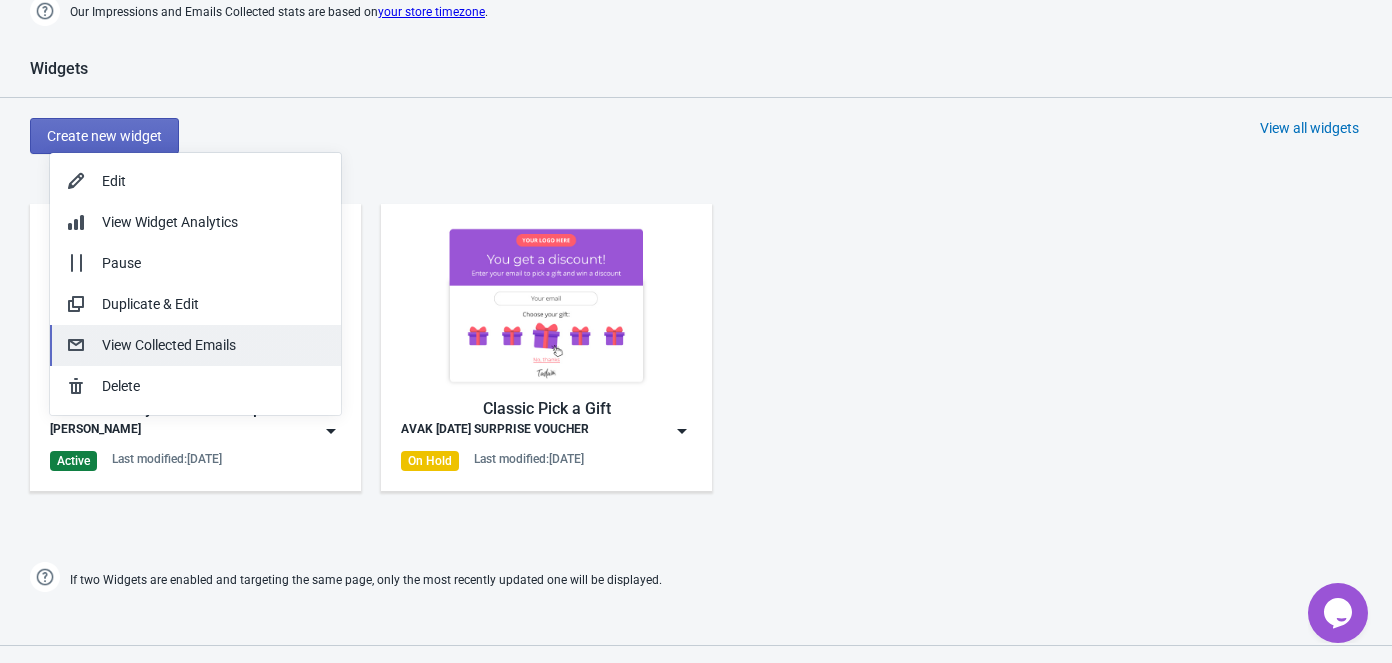 click on "View Collected Emails" at bounding box center (213, 345) 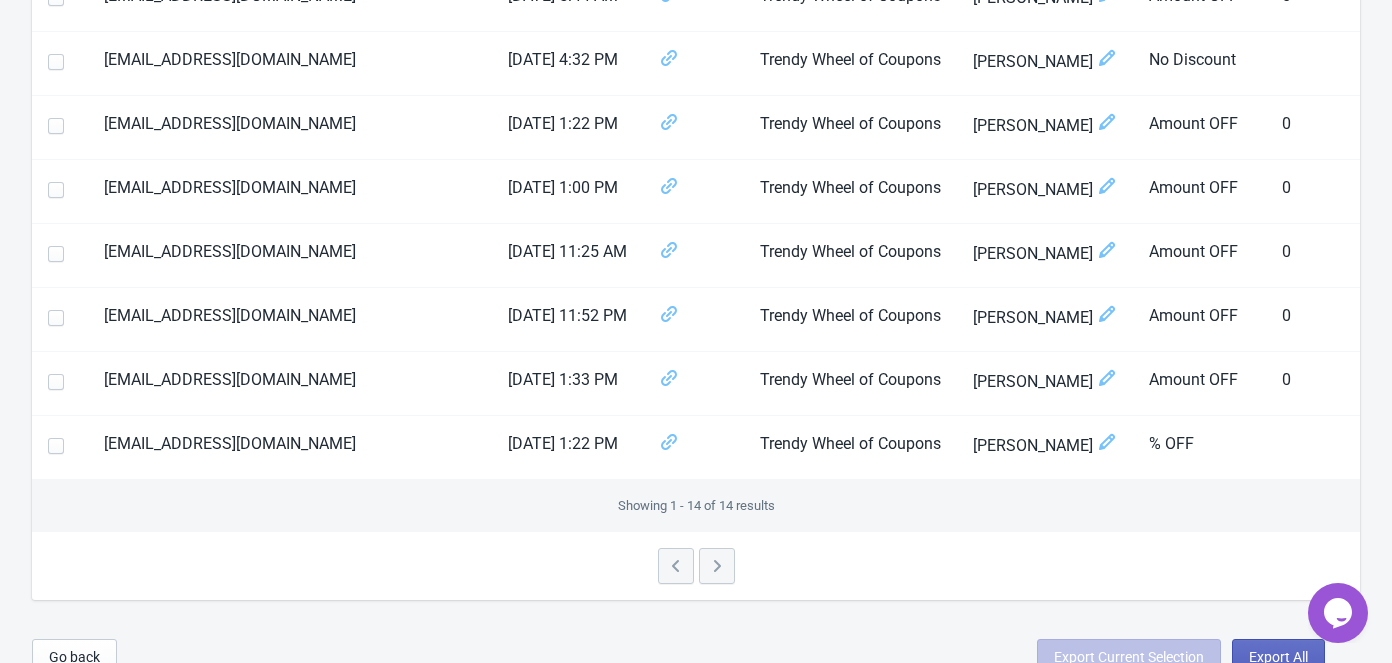 scroll, scrollTop: 818, scrollLeft: 0, axis: vertical 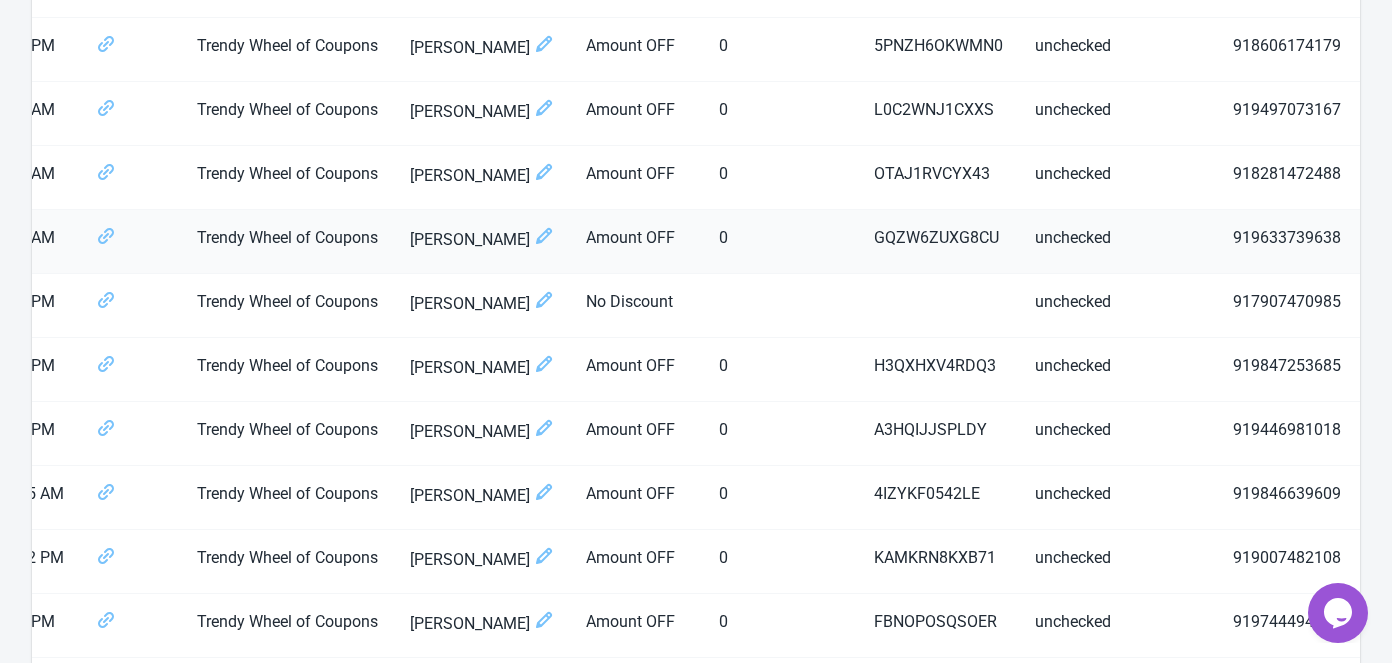 drag, startPoint x: 1224, startPoint y: 231, endPoint x: 1327, endPoint y: 234, distance: 103.04368 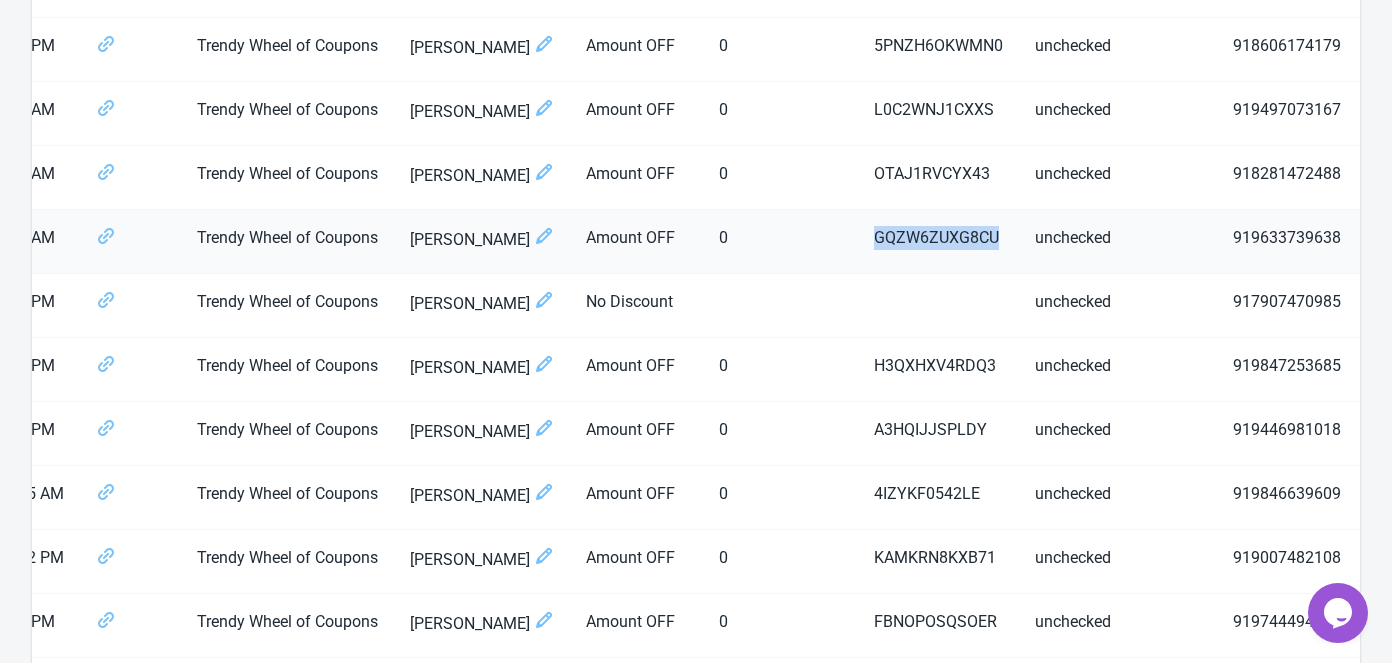 drag, startPoint x: 732, startPoint y: 233, endPoint x: 862, endPoint y: 236, distance: 130.0346 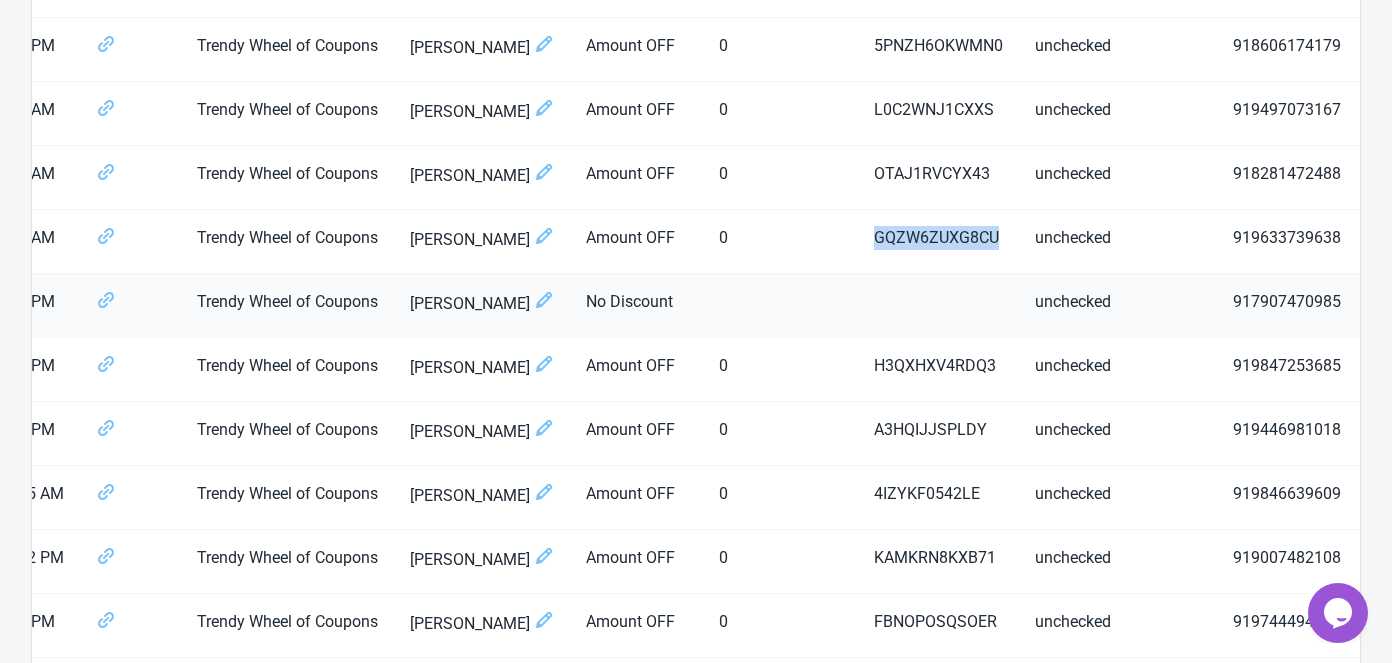 copy on "GQZW6ZUXG8CU" 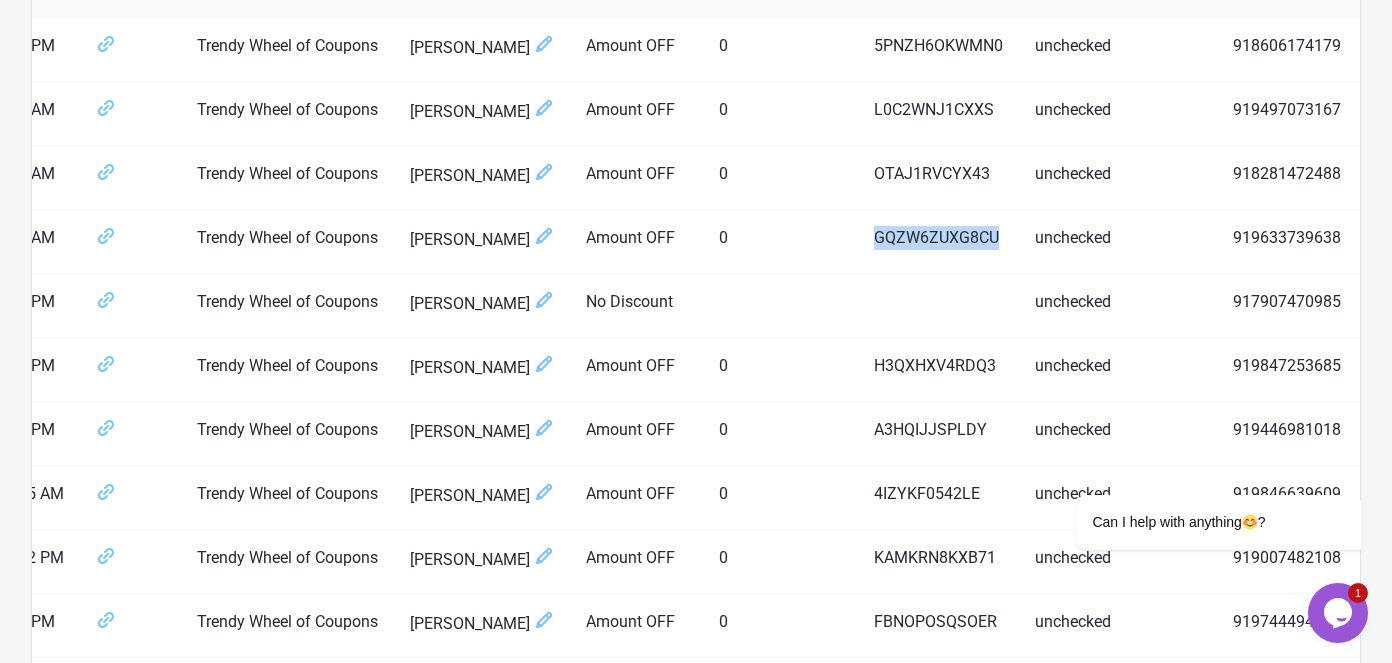 scroll, scrollTop: 0, scrollLeft: 0, axis: both 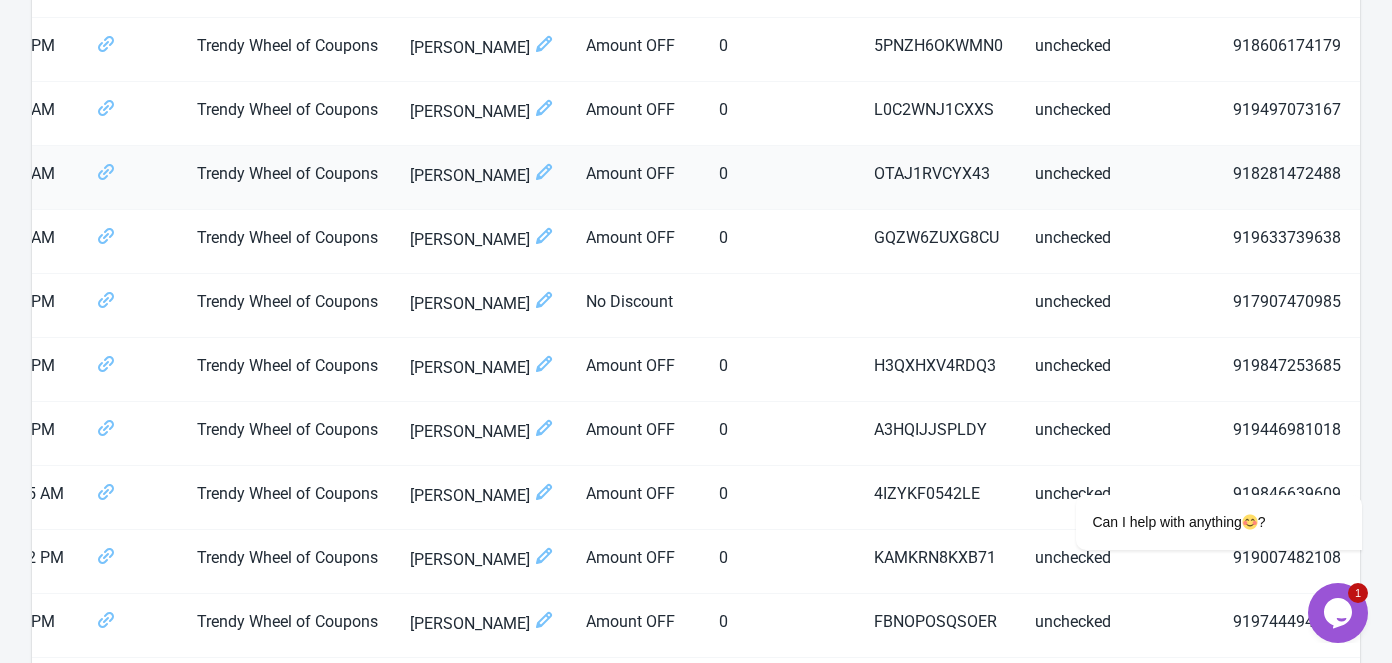 drag, startPoint x: 1229, startPoint y: 169, endPoint x: 1315, endPoint y: 169, distance: 86 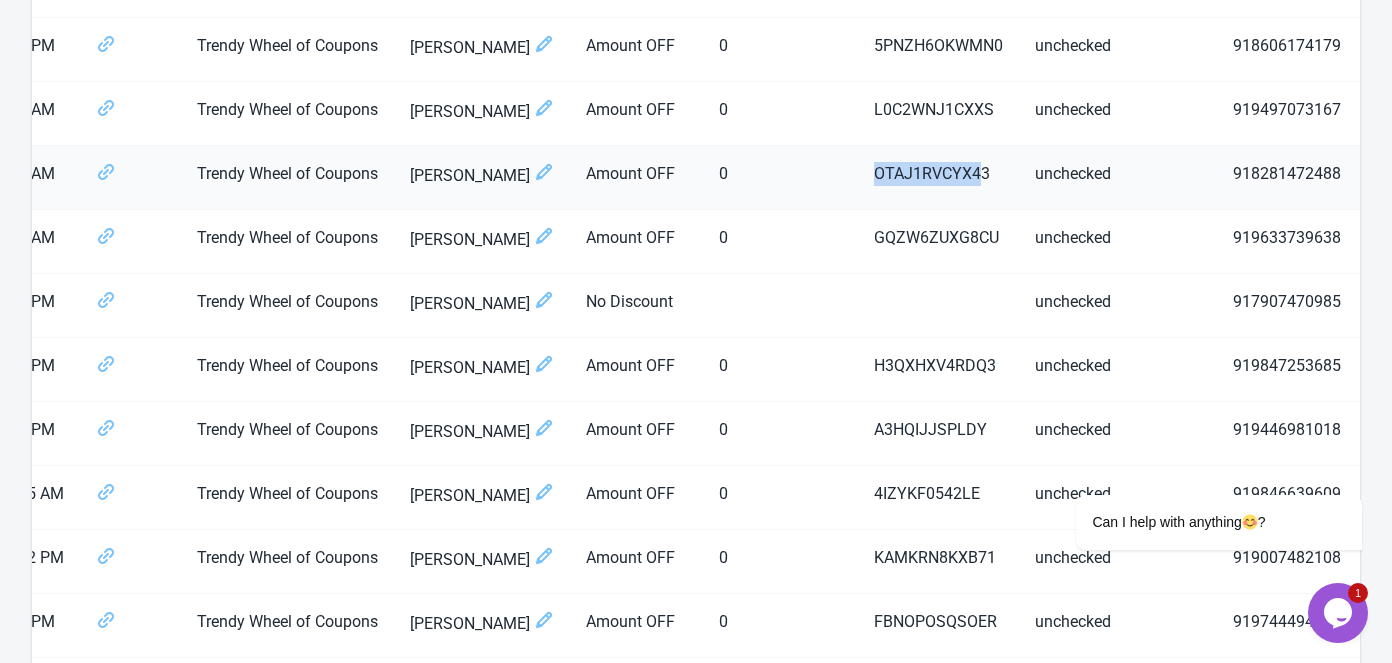 drag, startPoint x: 841, startPoint y: 169, endPoint x: 805, endPoint y: 164, distance: 36.345562 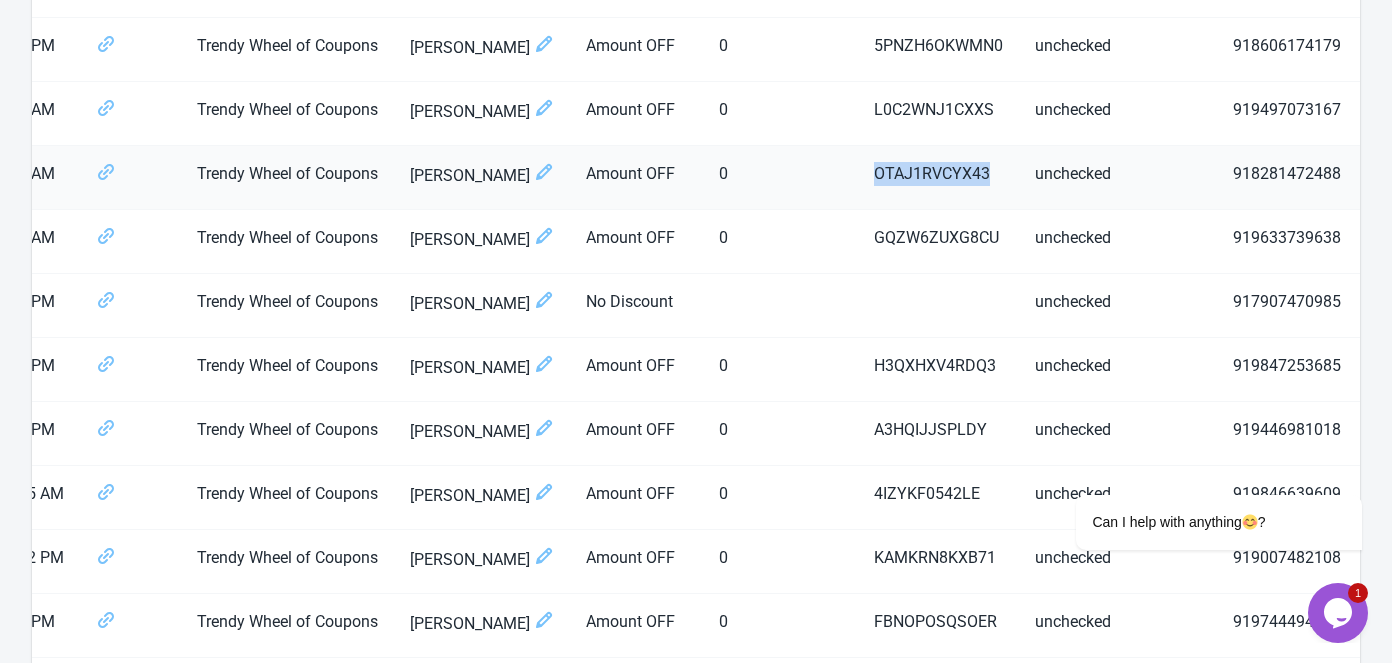drag, startPoint x: 844, startPoint y: 166, endPoint x: 726, endPoint y: 167, distance: 118.004234 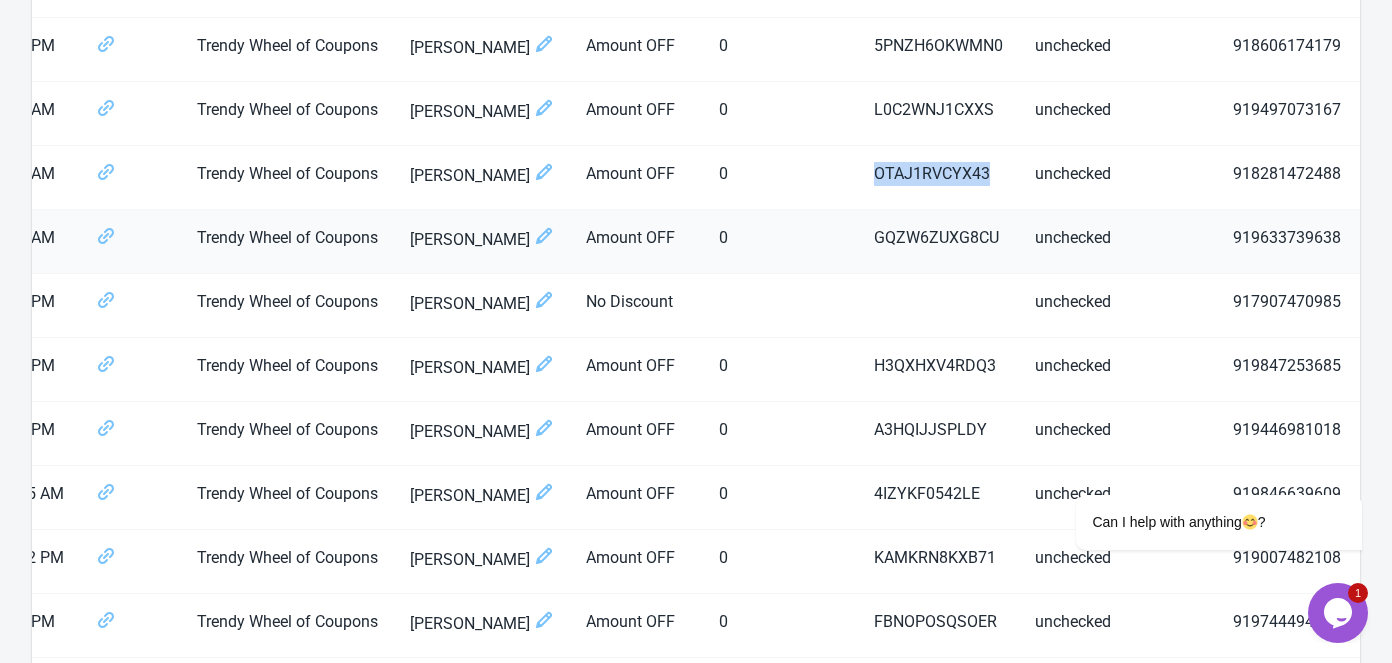 copy on "OTAJ1RVCYX43" 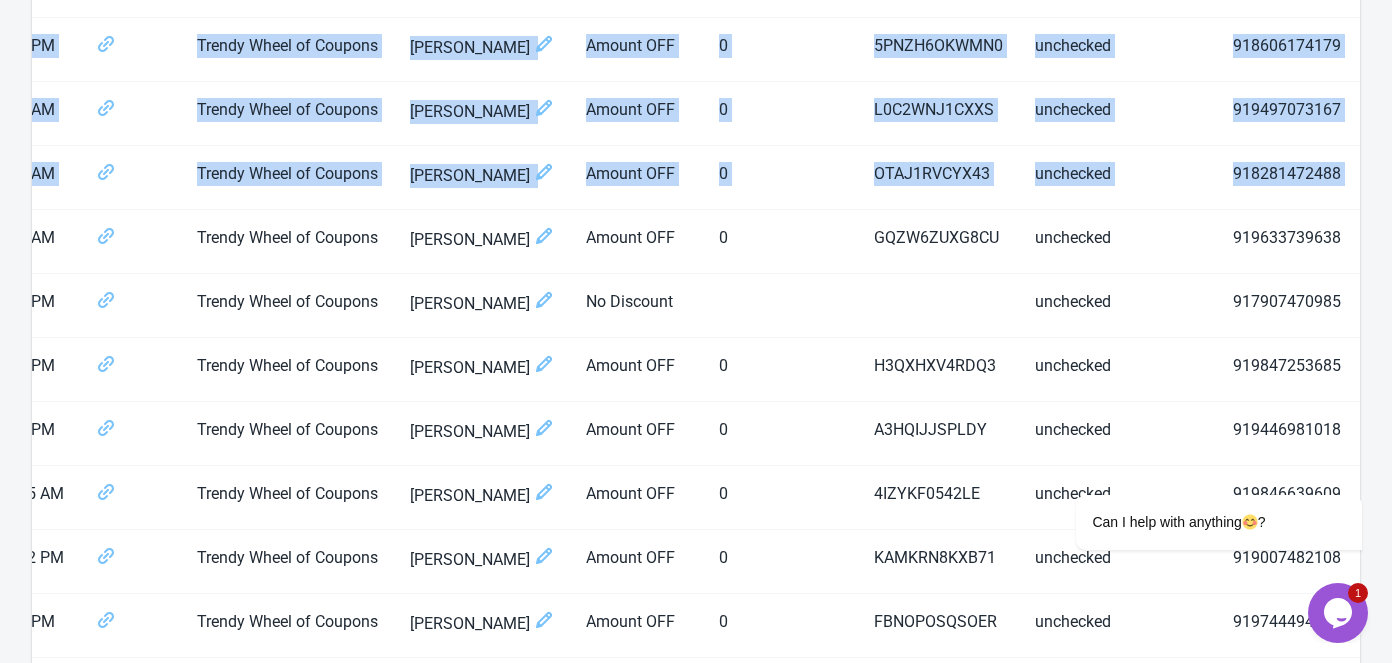 drag, startPoint x: 1228, startPoint y: 168, endPoint x: 1361, endPoint y: 179, distance: 133.45412 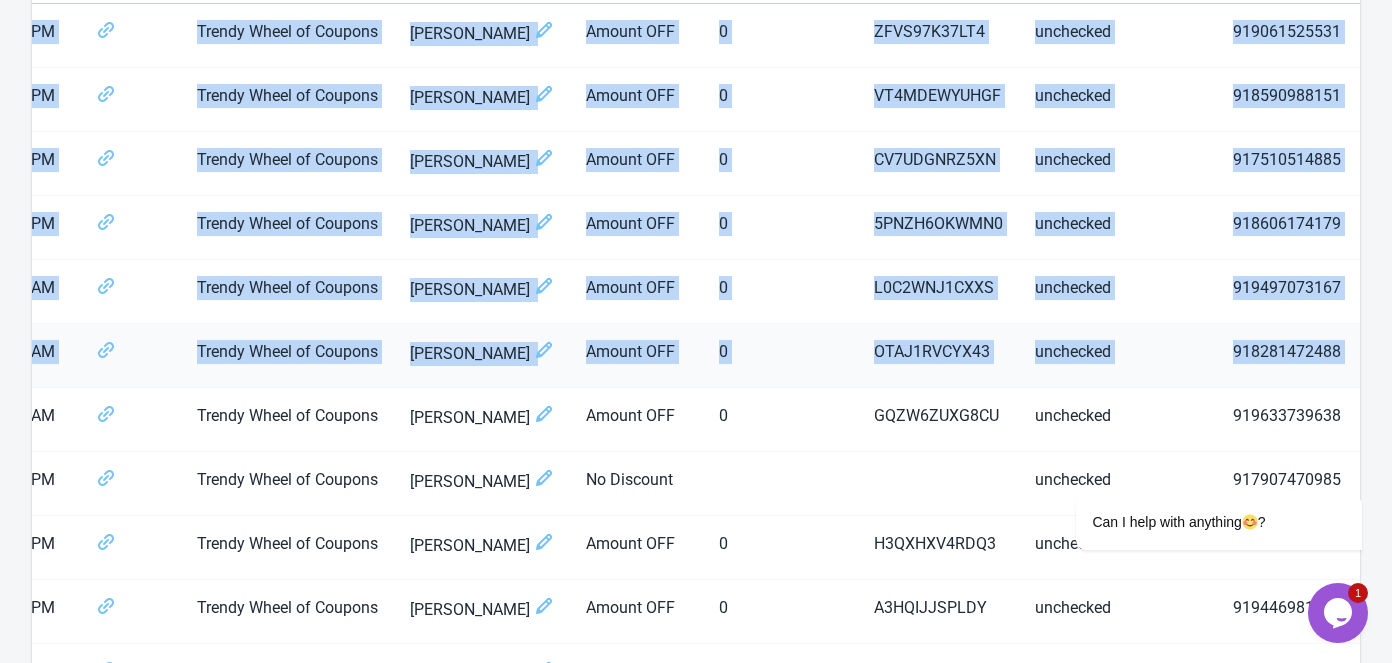 scroll, scrollTop: 363, scrollLeft: 0, axis: vertical 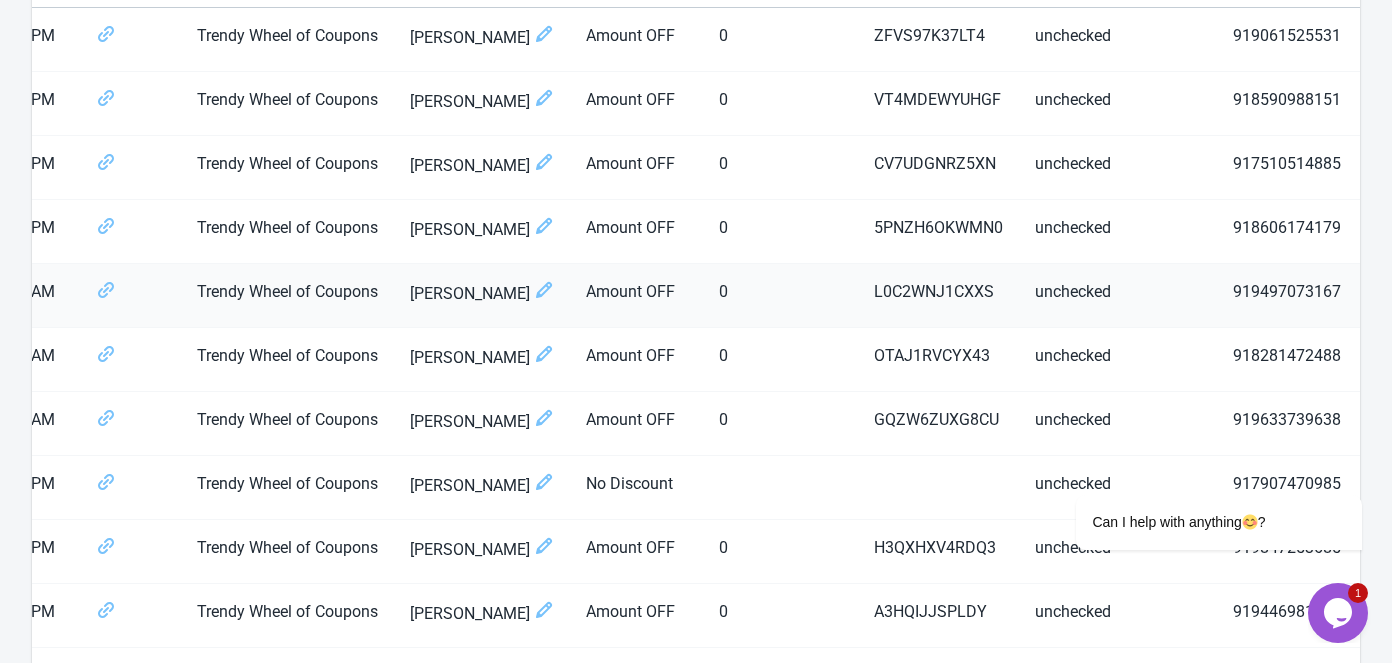 drag, startPoint x: 1229, startPoint y: 286, endPoint x: 1297, endPoint y: 291, distance: 68.18358 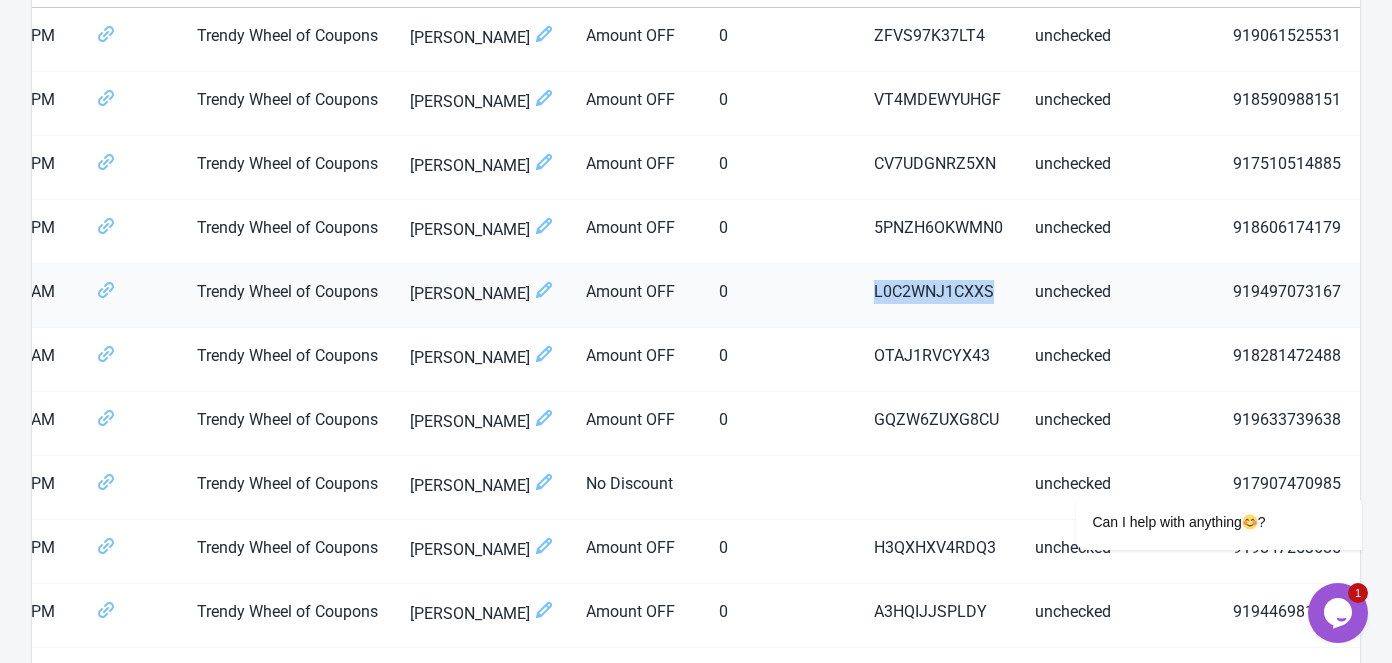 drag, startPoint x: 731, startPoint y: 290, endPoint x: 849, endPoint y: 295, distance: 118.10589 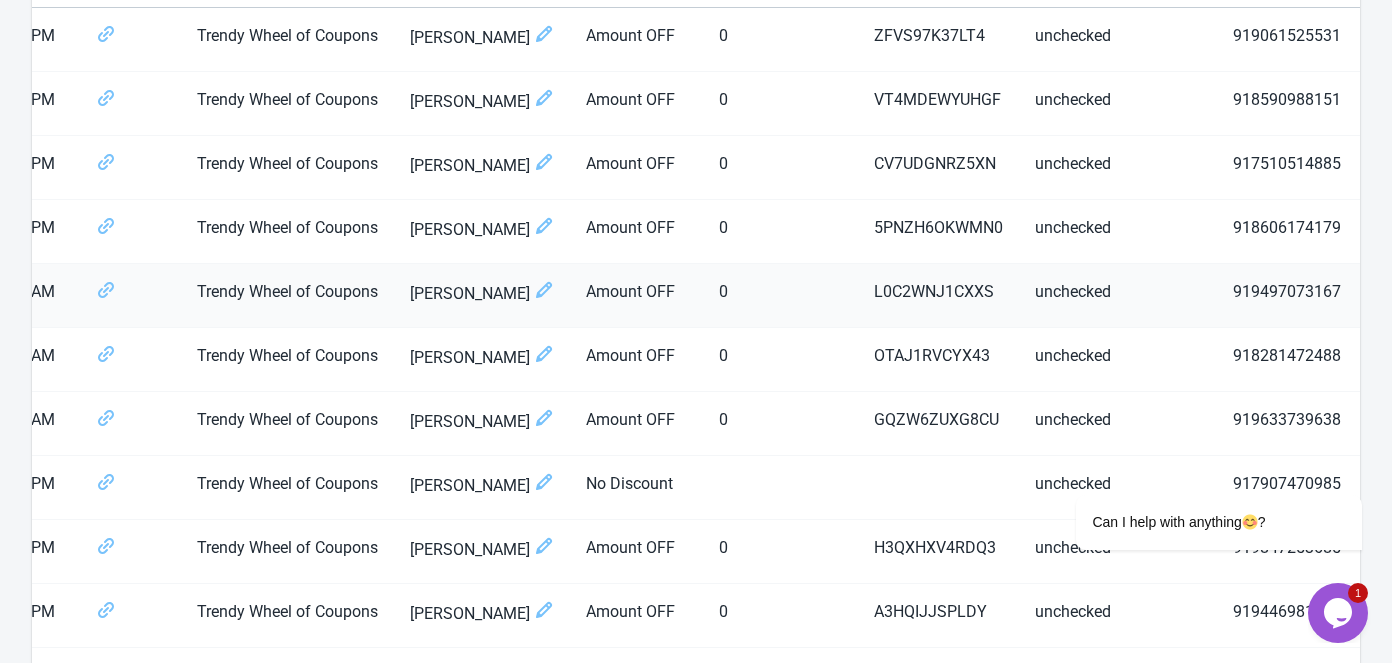 drag, startPoint x: 1228, startPoint y: 287, endPoint x: 1289, endPoint y: 288, distance: 61.008198 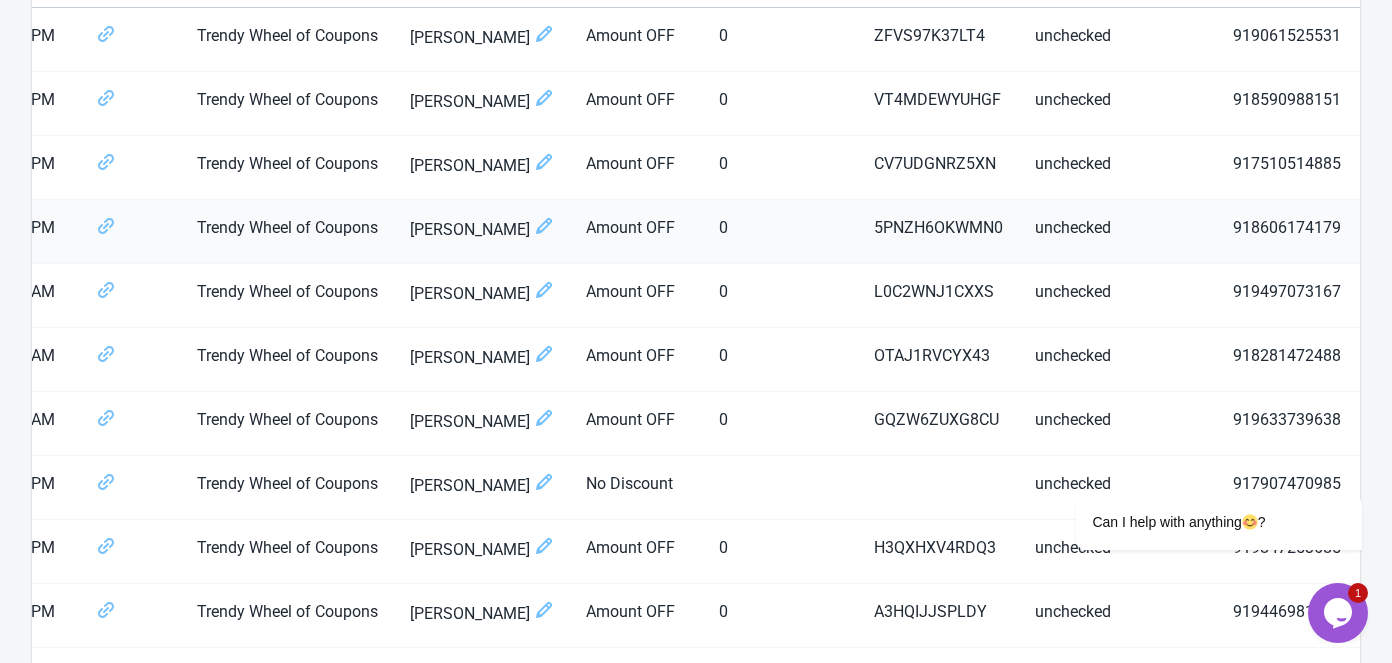 drag, startPoint x: 1227, startPoint y: 222, endPoint x: 1354, endPoint y: 222, distance: 127 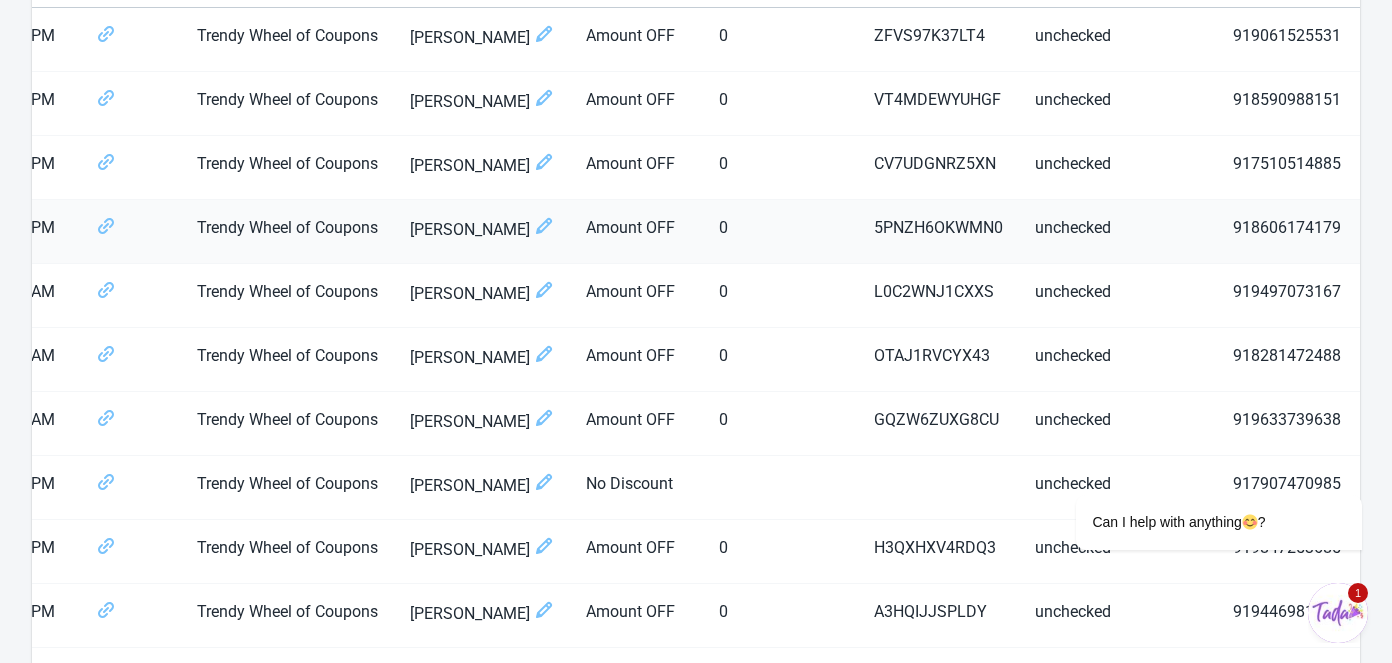 copy on "[PERSON_NAME]" 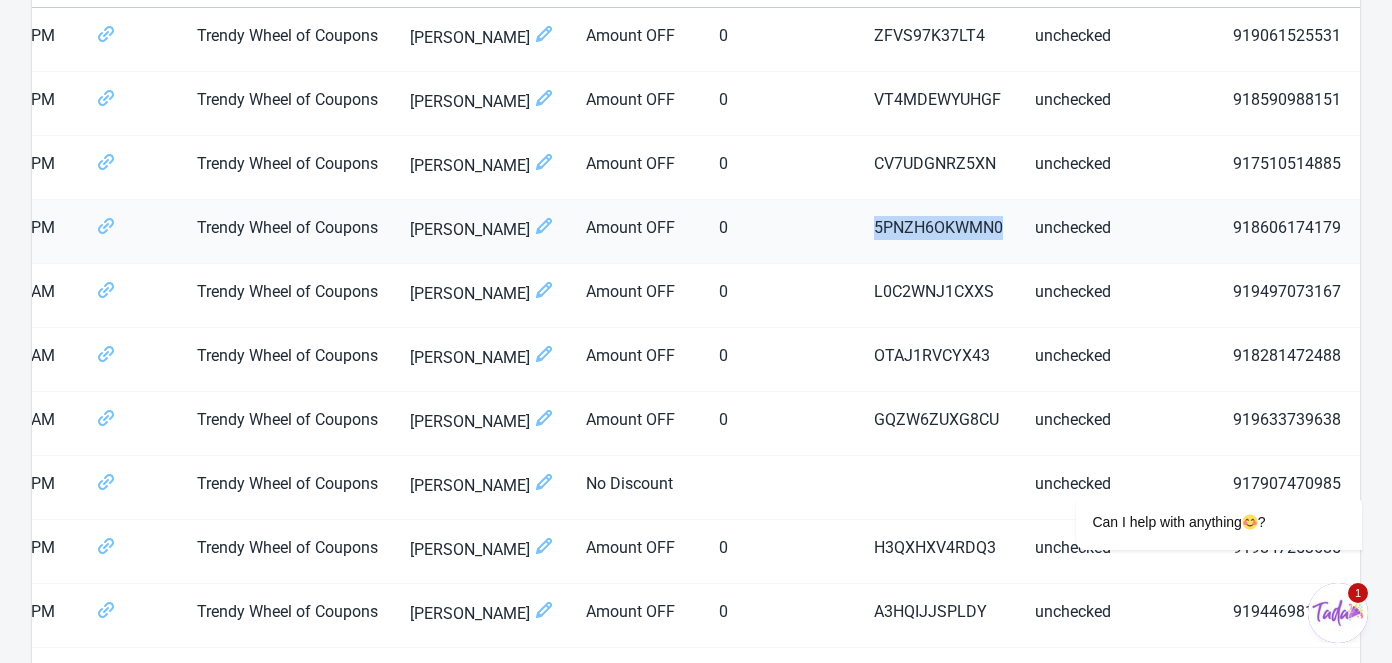 drag, startPoint x: 859, startPoint y: 226, endPoint x: 734, endPoint y: 224, distance: 125.016 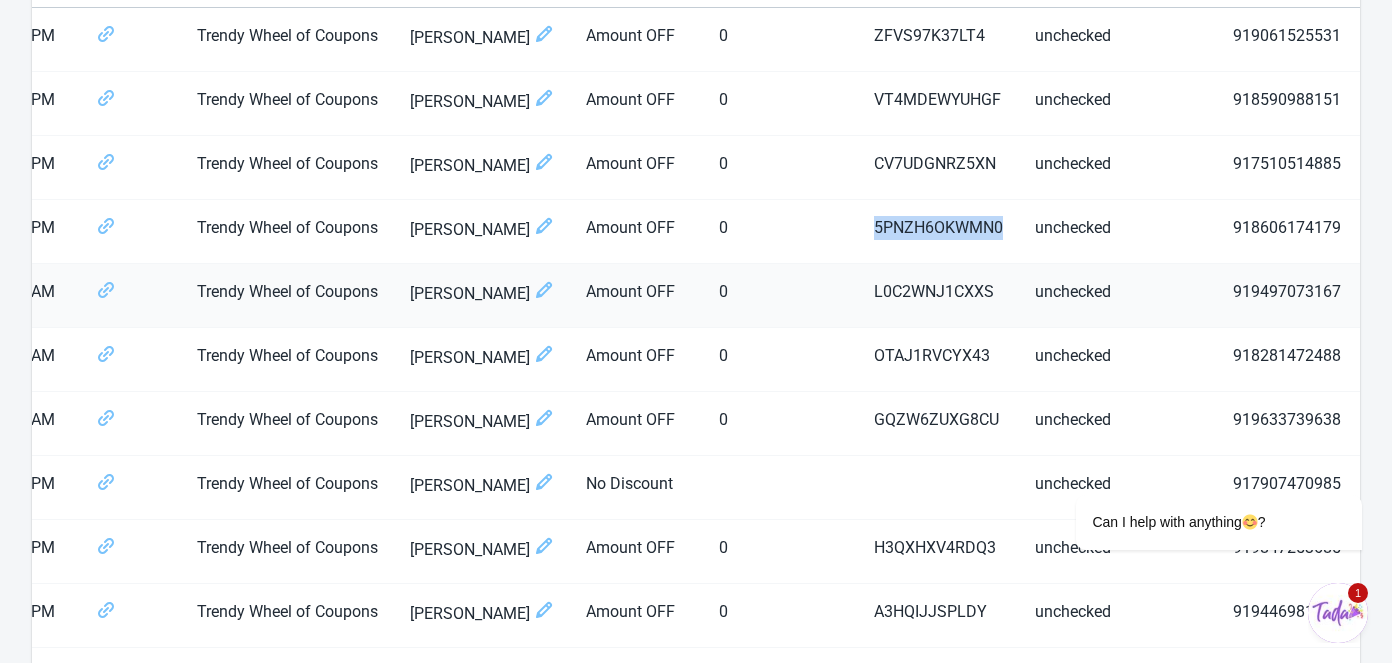 copy on "5PNZH6OKWMN0" 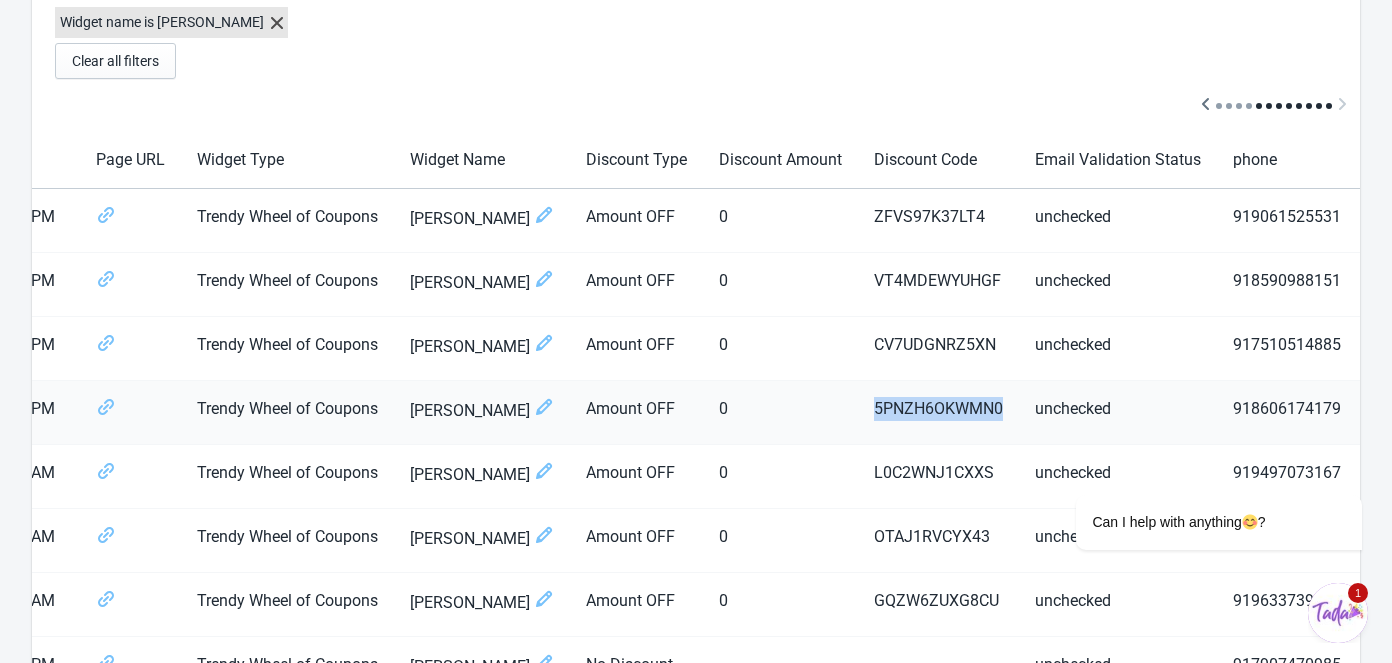 scroll, scrollTop: 181, scrollLeft: 0, axis: vertical 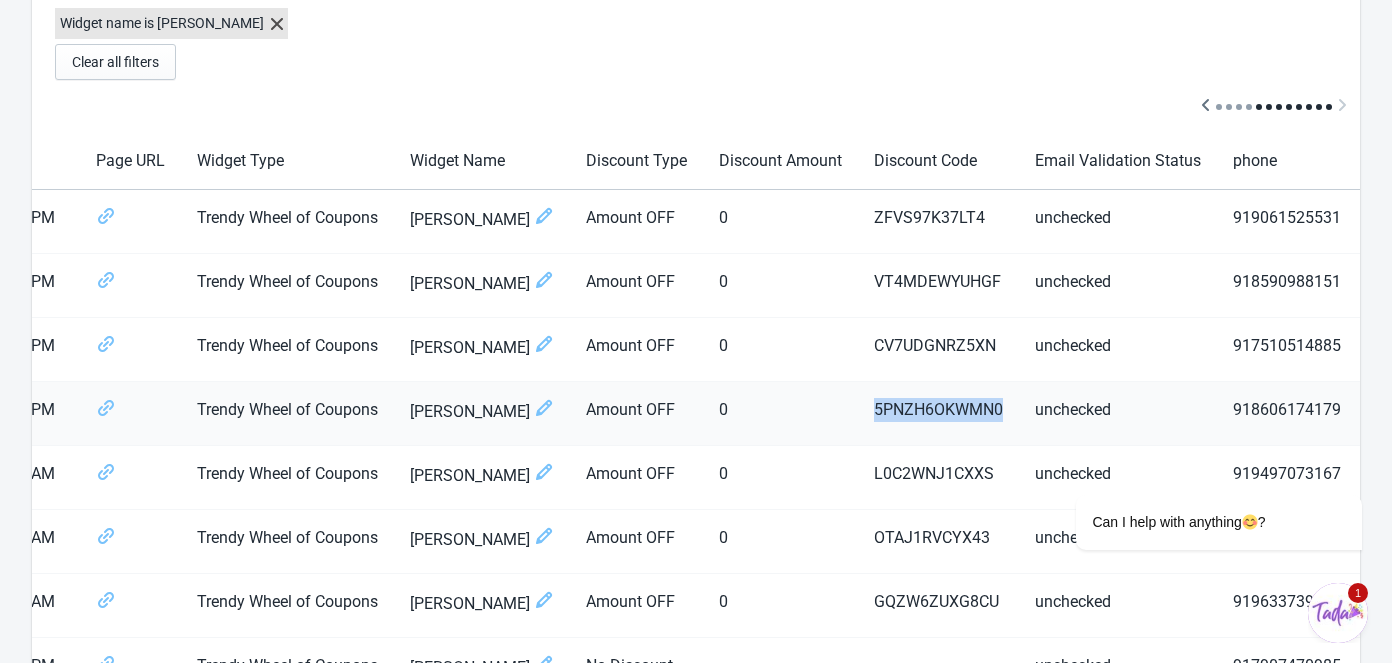copy on "5PNZH6OKWMN0" 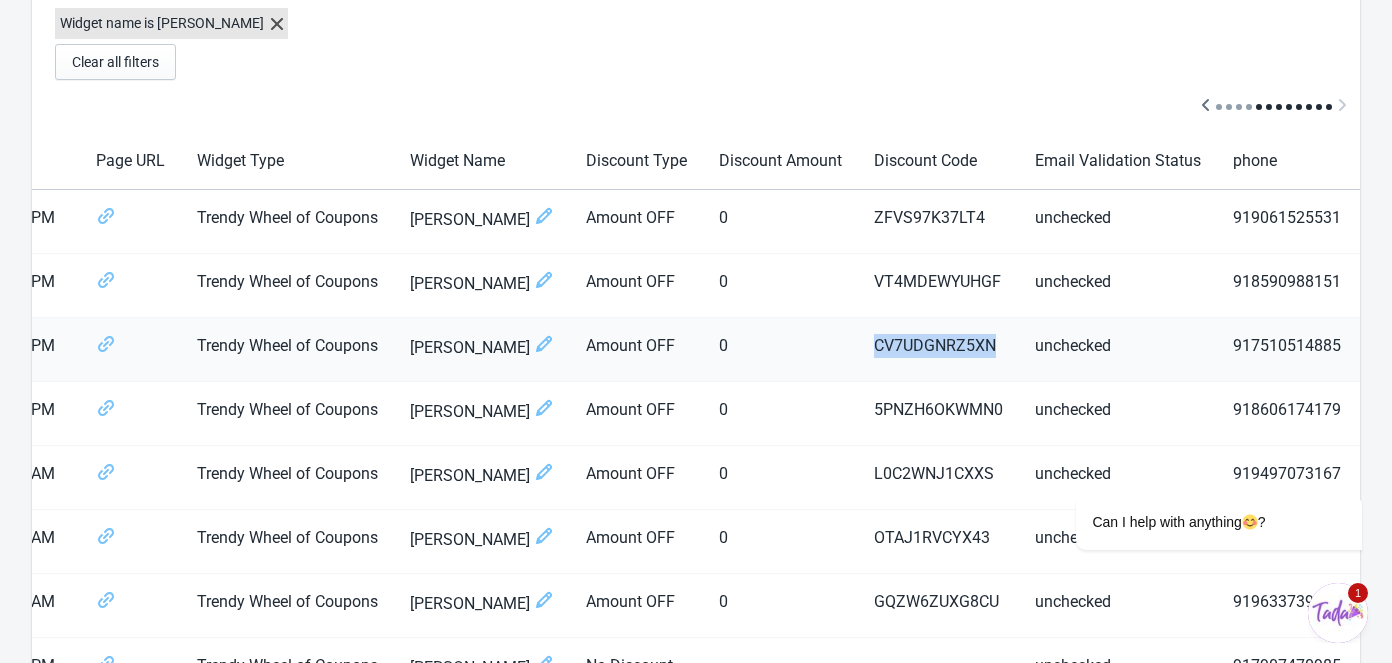 drag, startPoint x: 854, startPoint y: 343, endPoint x: 726, endPoint y: 337, distance: 128.14055 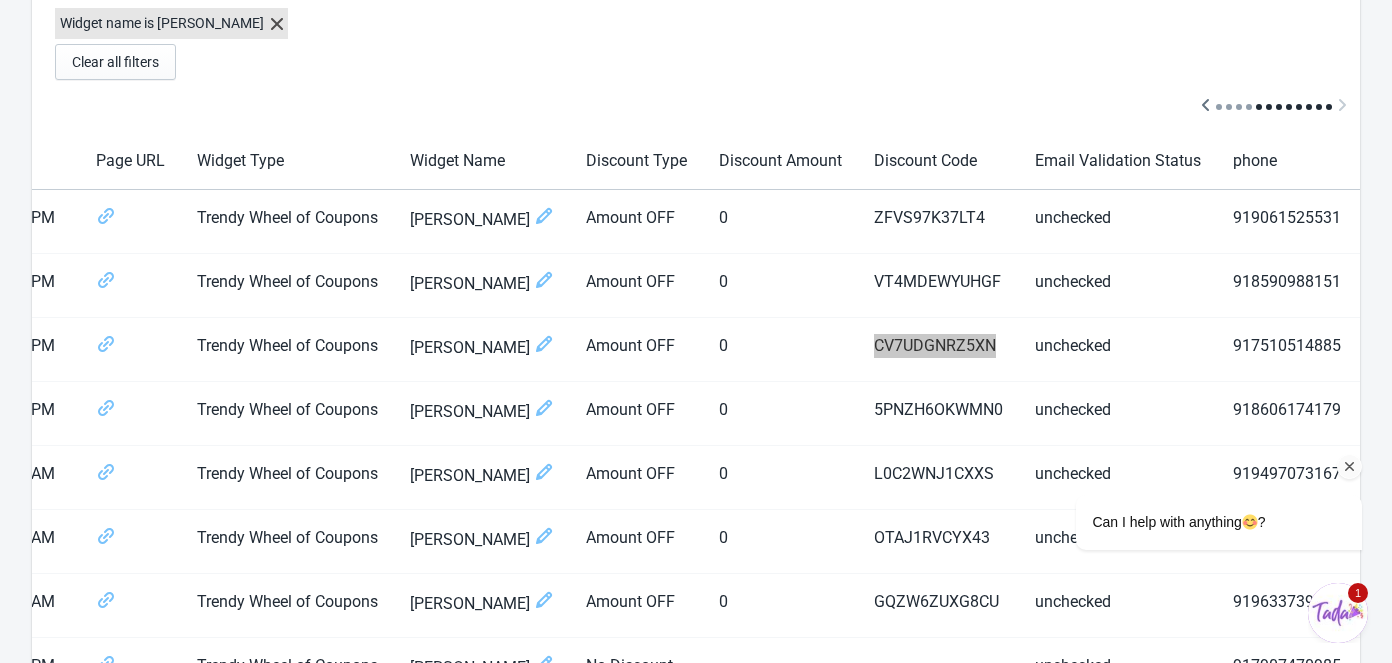drag, startPoint x: 1228, startPoint y: 344, endPoint x: 1287, endPoint y: 340, distance: 59.135437 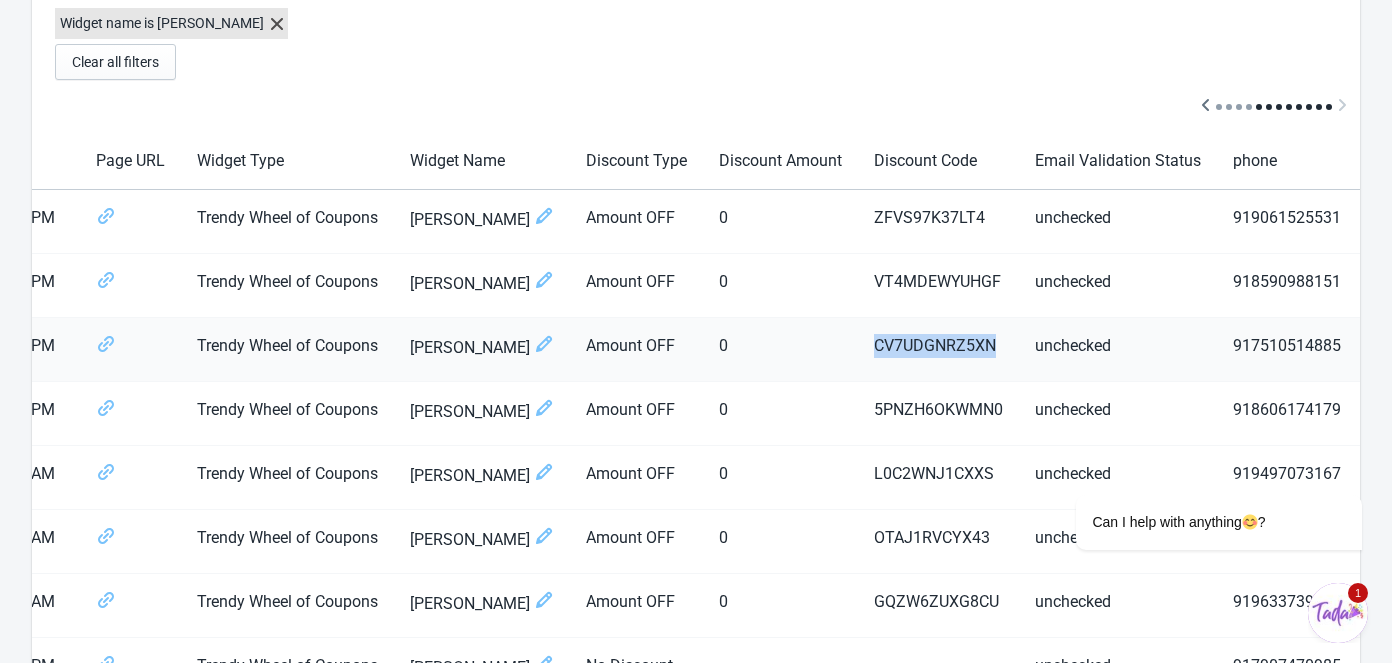 click on "CV7UDGNRZ5XN" at bounding box center [938, 350] 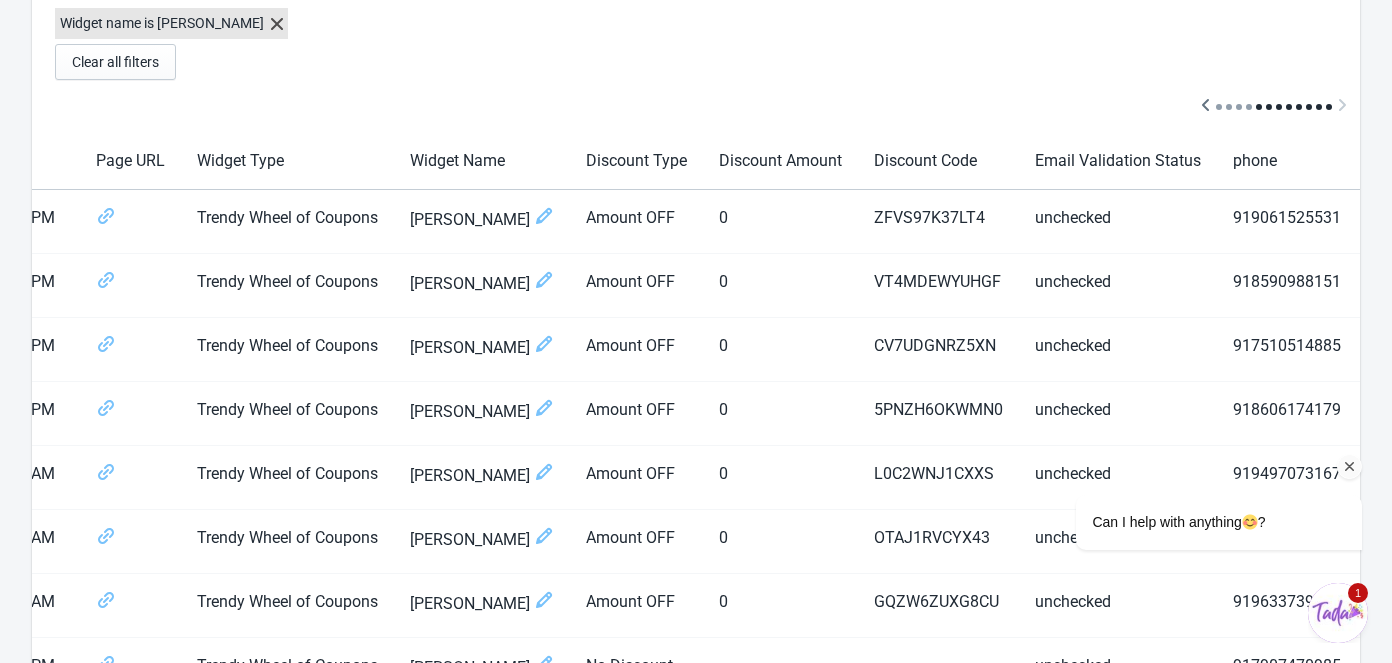 drag, startPoint x: 1234, startPoint y: 336, endPoint x: 1325, endPoint y: 349, distance: 91.92388 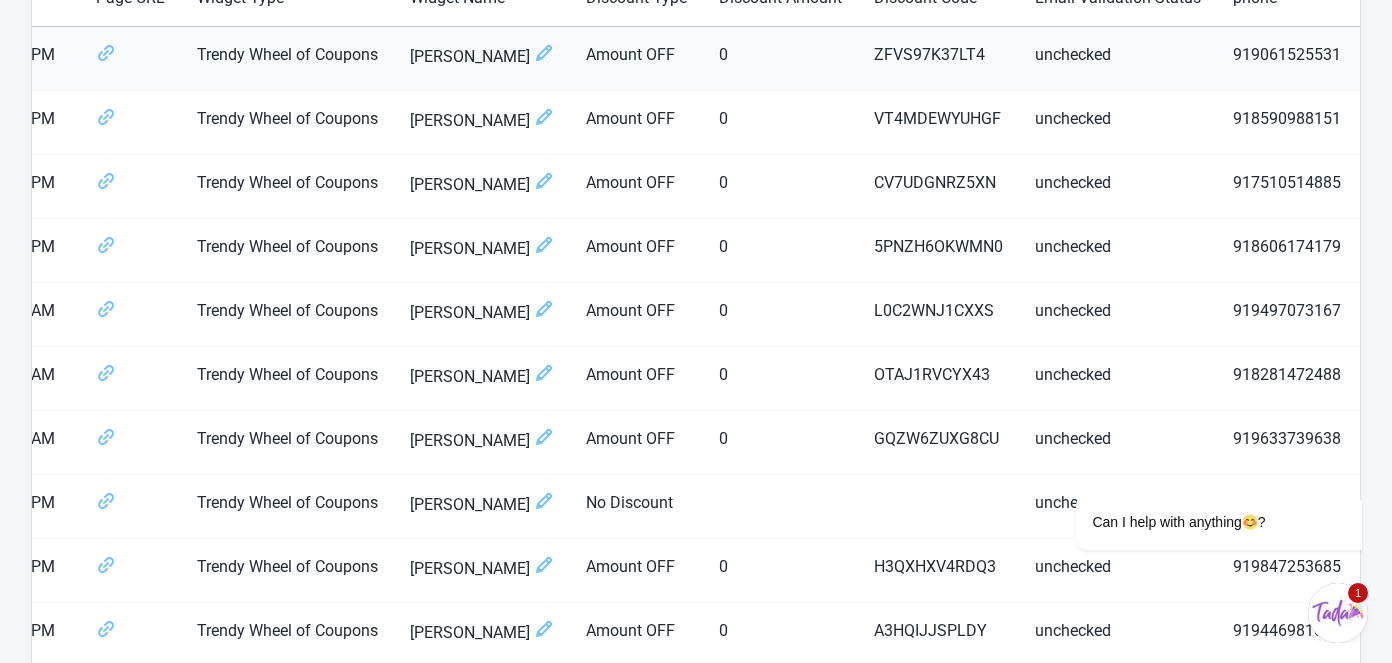 scroll, scrollTop: 181, scrollLeft: 0, axis: vertical 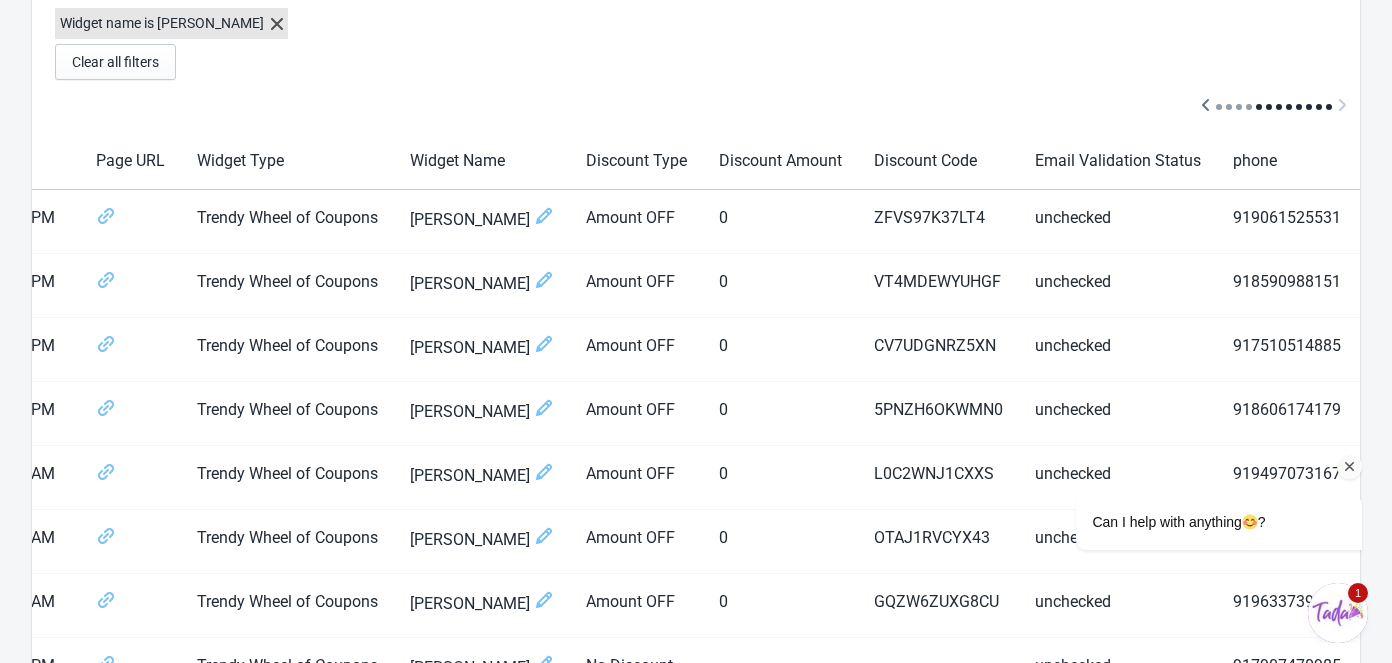drag, startPoint x: 1354, startPoint y: 467, endPoint x: 2364, endPoint y: 707, distance: 1038.1233 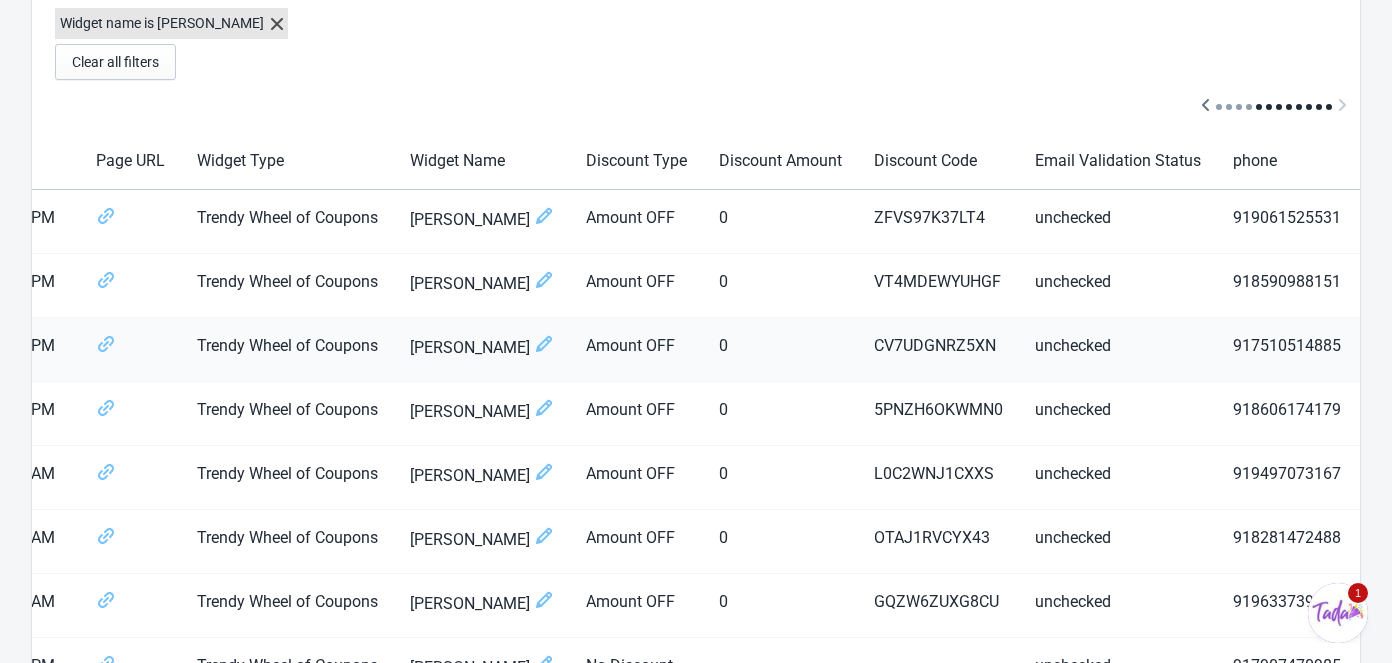 drag, startPoint x: 1289, startPoint y: 340, endPoint x: 1227, endPoint y: 343, distance: 62.072536 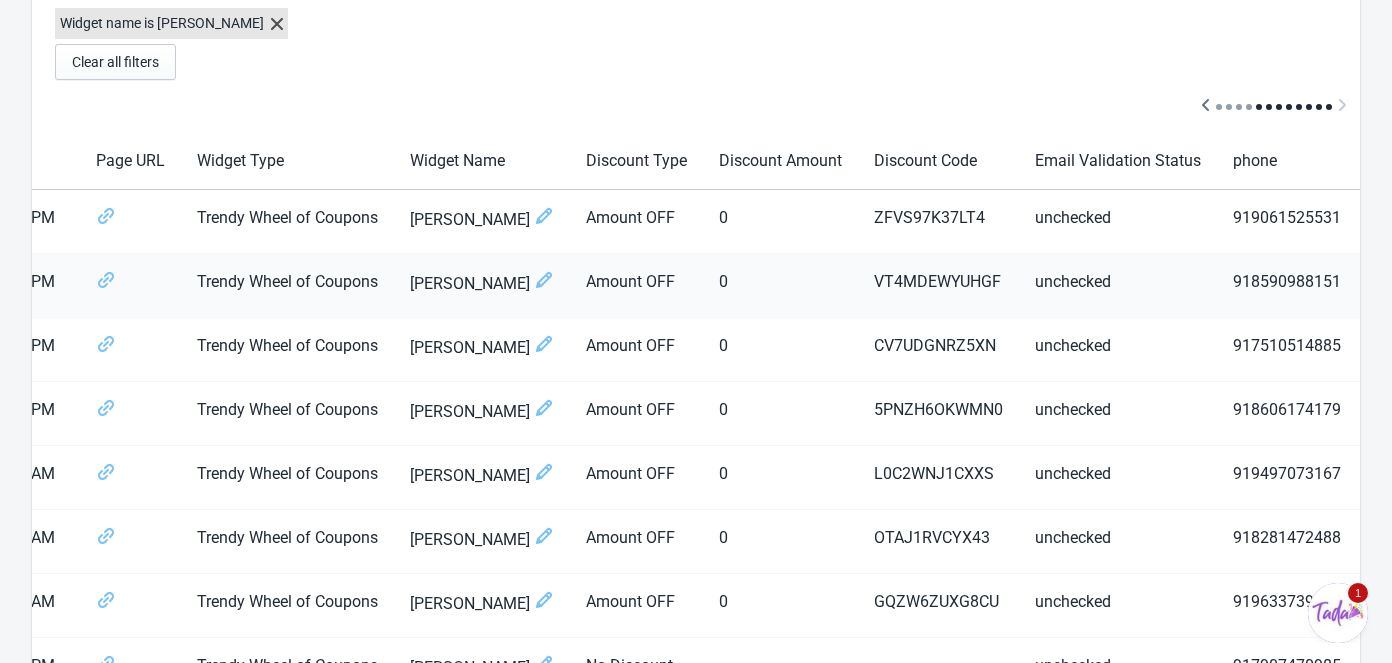 drag, startPoint x: 1231, startPoint y: 278, endPoint x: 1303, endPoint y: 276, distance: 72.02777 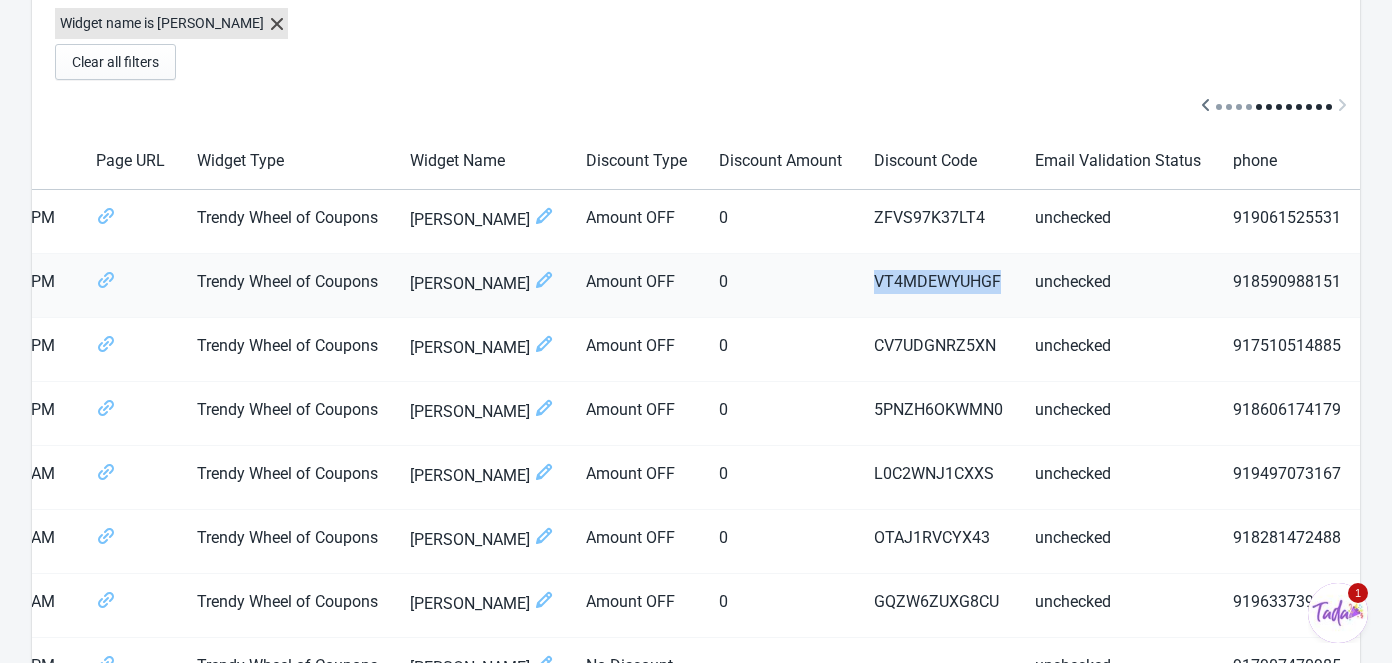 drag, startPoint x: 734, startPoint y: 278, endPoint x: 860, endPoint y: 283, distance: 126.09917 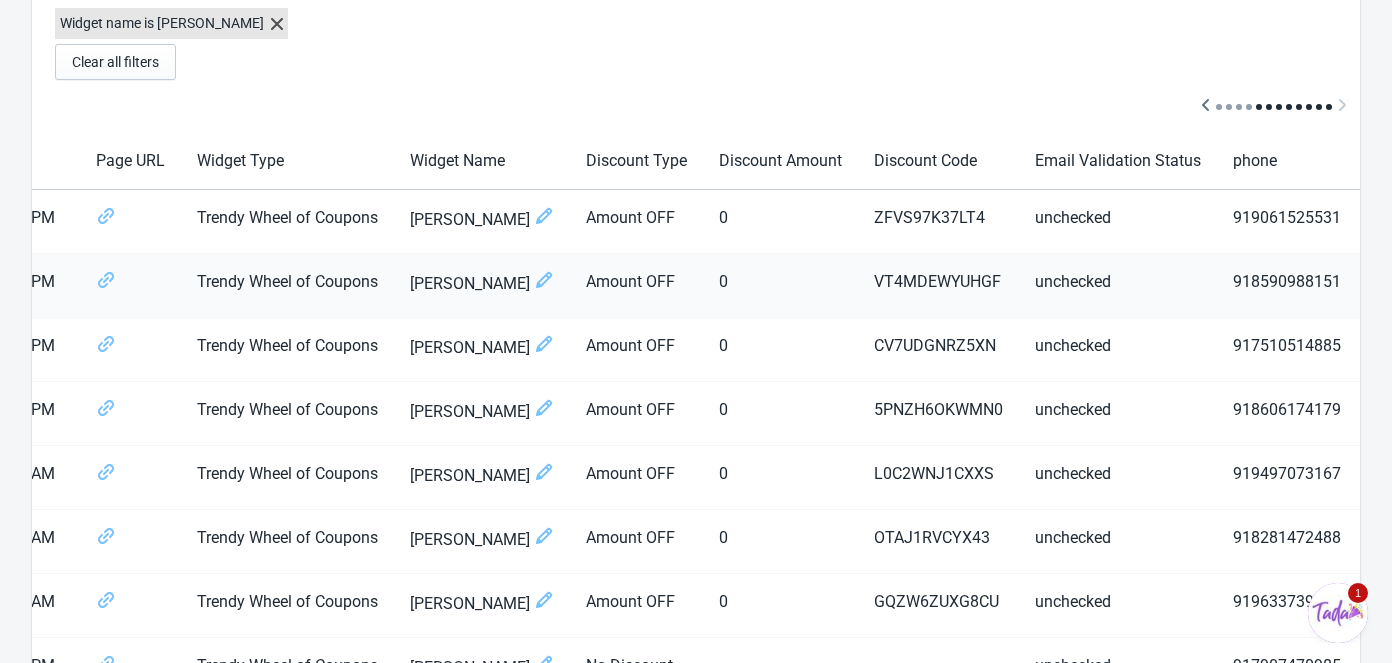 drag, startPoint x: 1232, startPoint y: 278, endPoint x: 1314, endPoint y: 272, distance: 82.219215 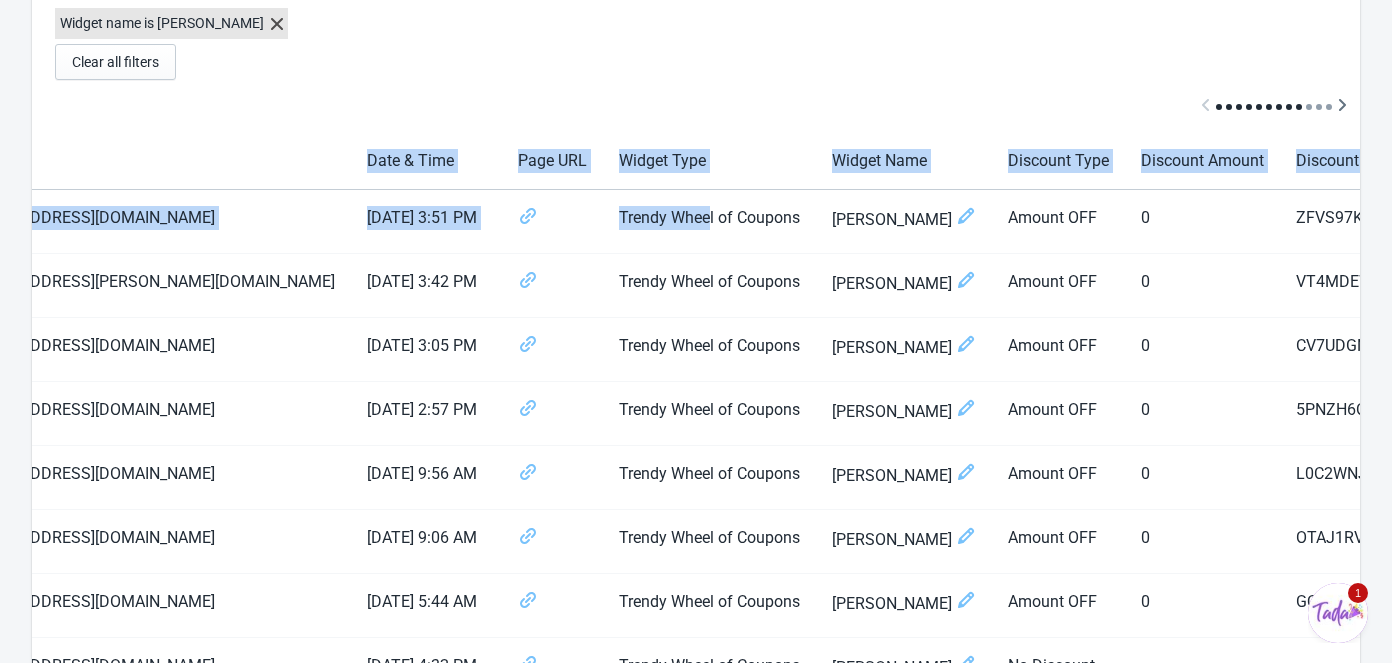 scroll, scrollTop: 0, scrollLeft: 0, axis: both 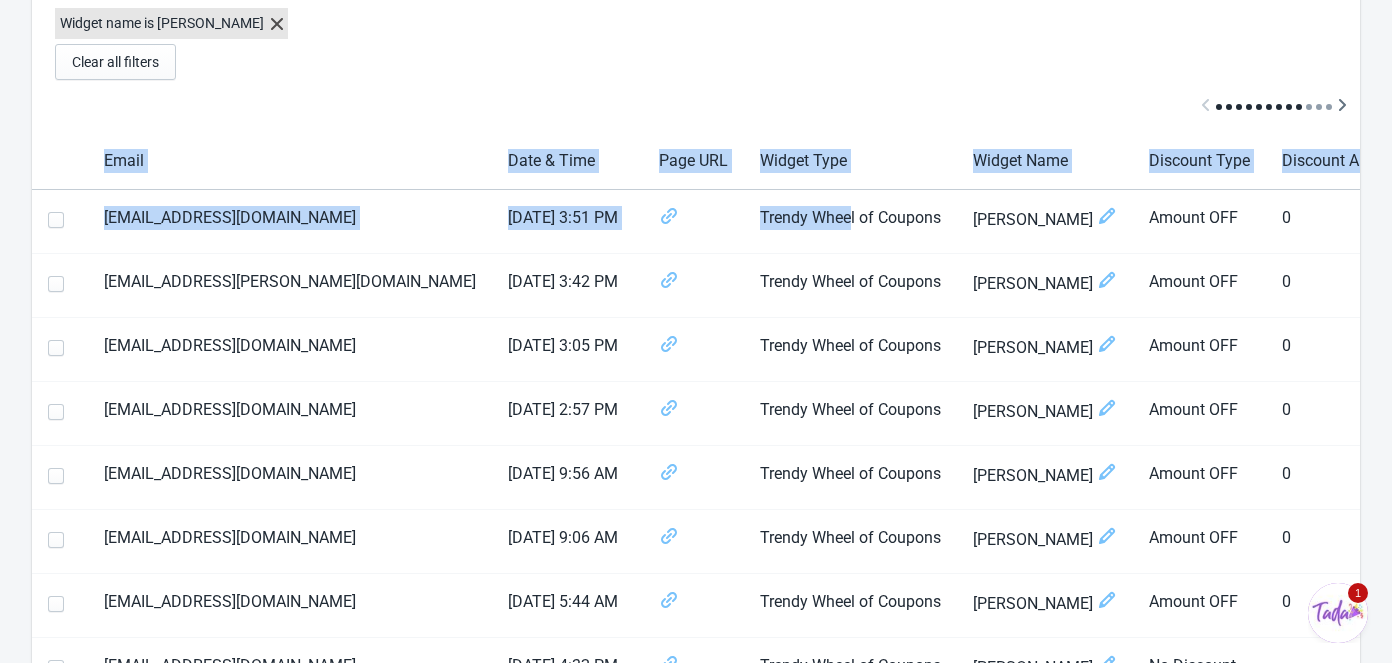 drag, startPoint x: 160, startPoint y: 215, endPoint x: -61, endPoint y: 222, distance: 221.11082 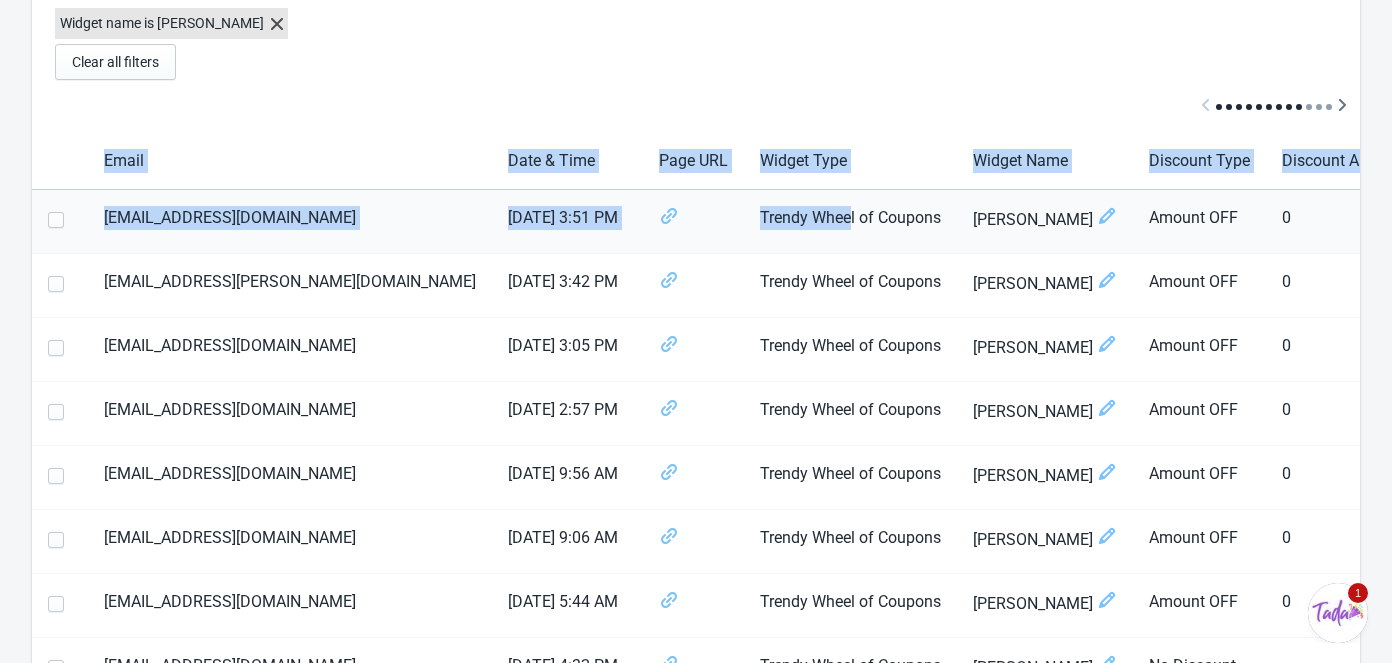 click on "[DATE] 3:51 PM" at bounding box center [567, 222] 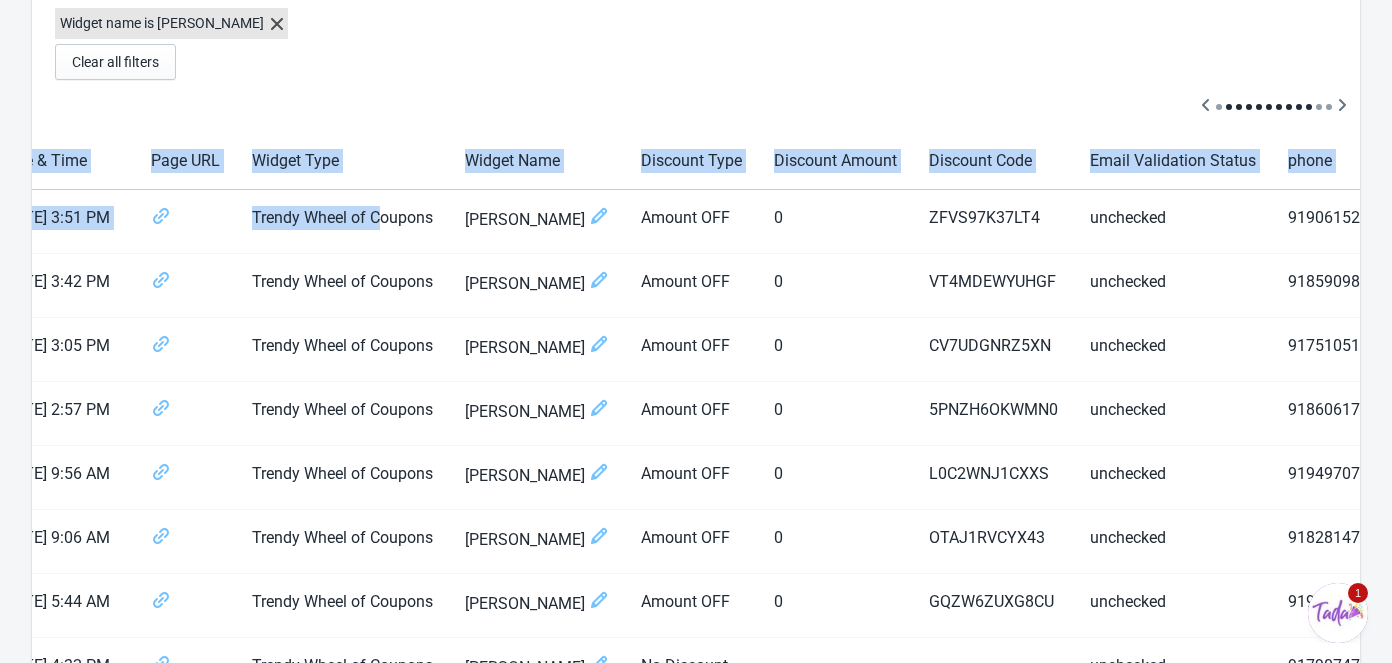 scroll, scrollTop: 0, scrollLeft: 563, axis: horizontal 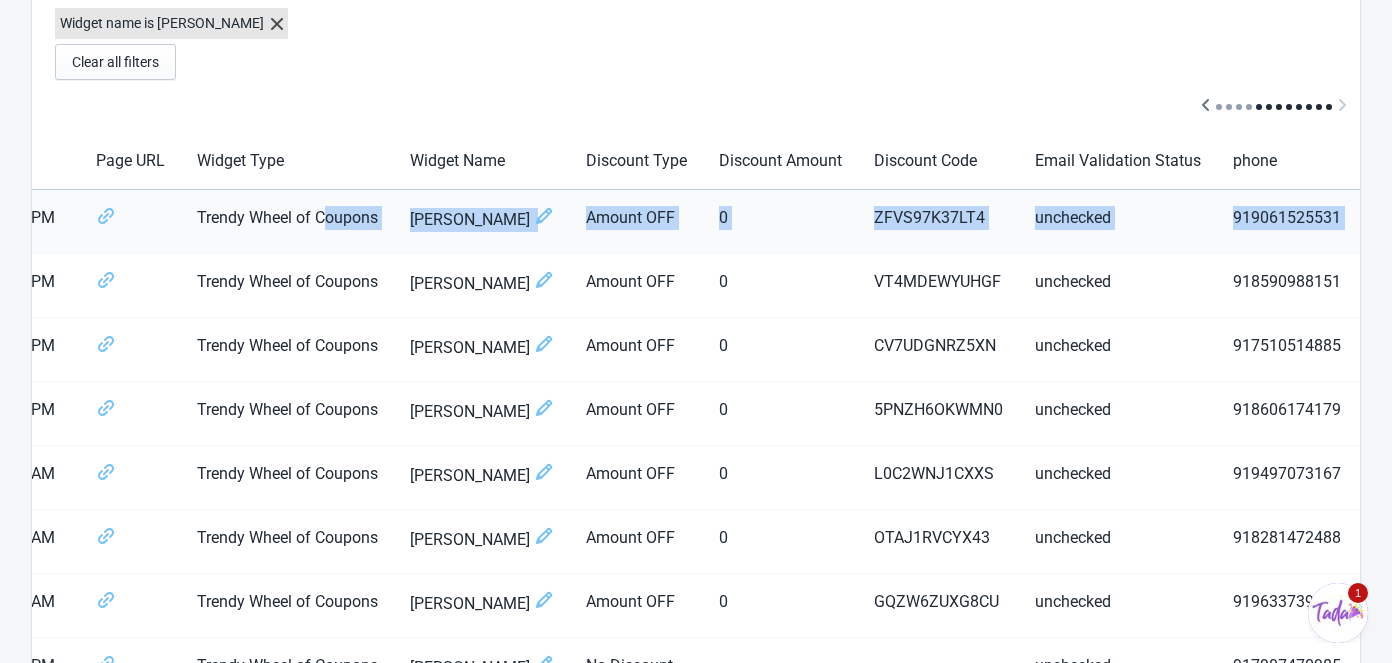 drag, startPoint x: 762, startPoint y: 217, endPoint x: 1323, endPoint y: 216, distance: 561.0009 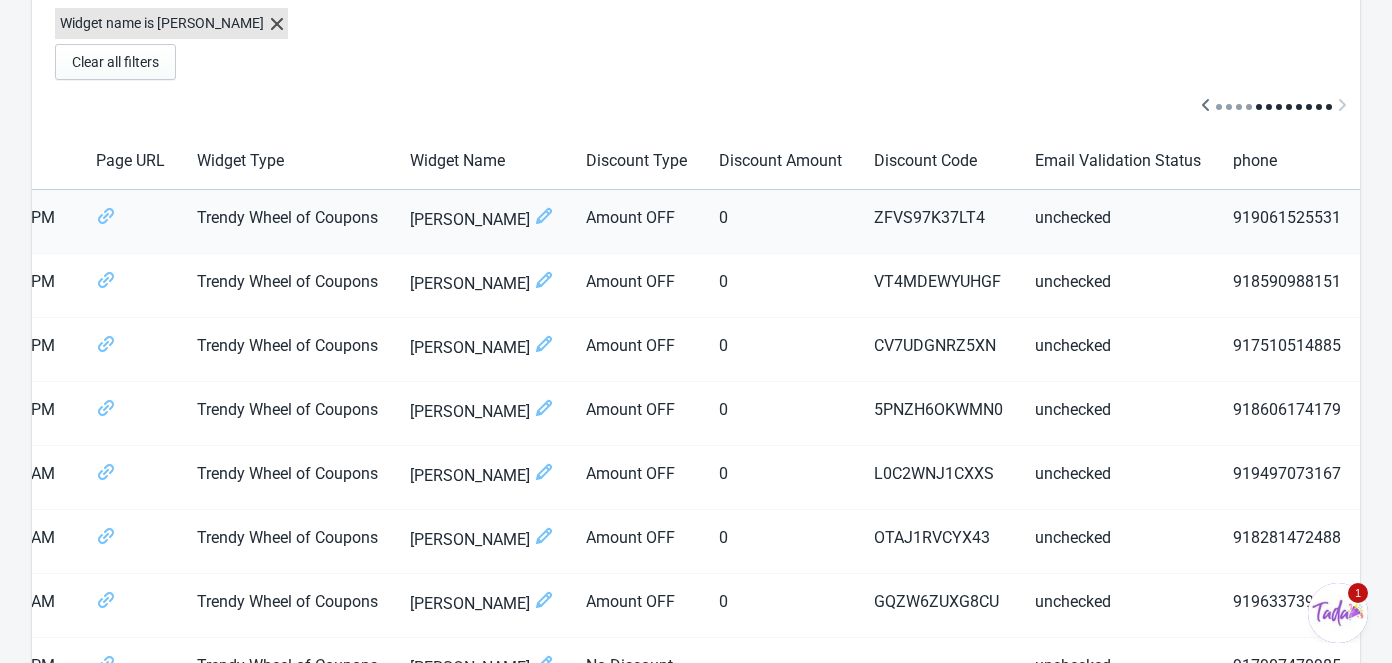 drag, startPoint x: 1231, startPoint y: 212, endPoint x: 1343, endPoint y: 210, distance: 112.01785 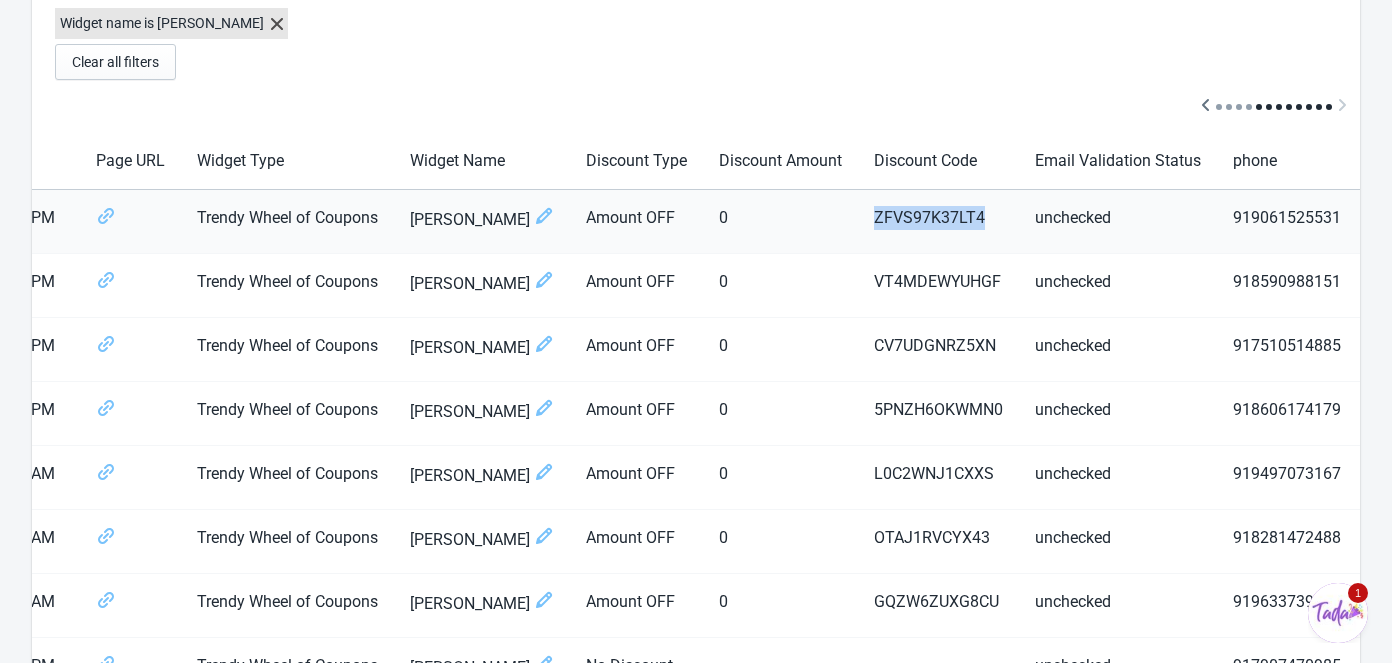 drag, startPoint x: 729, startPoint y: 213, endPoint x: 838, endPoint y: 214, distance: 109.004585 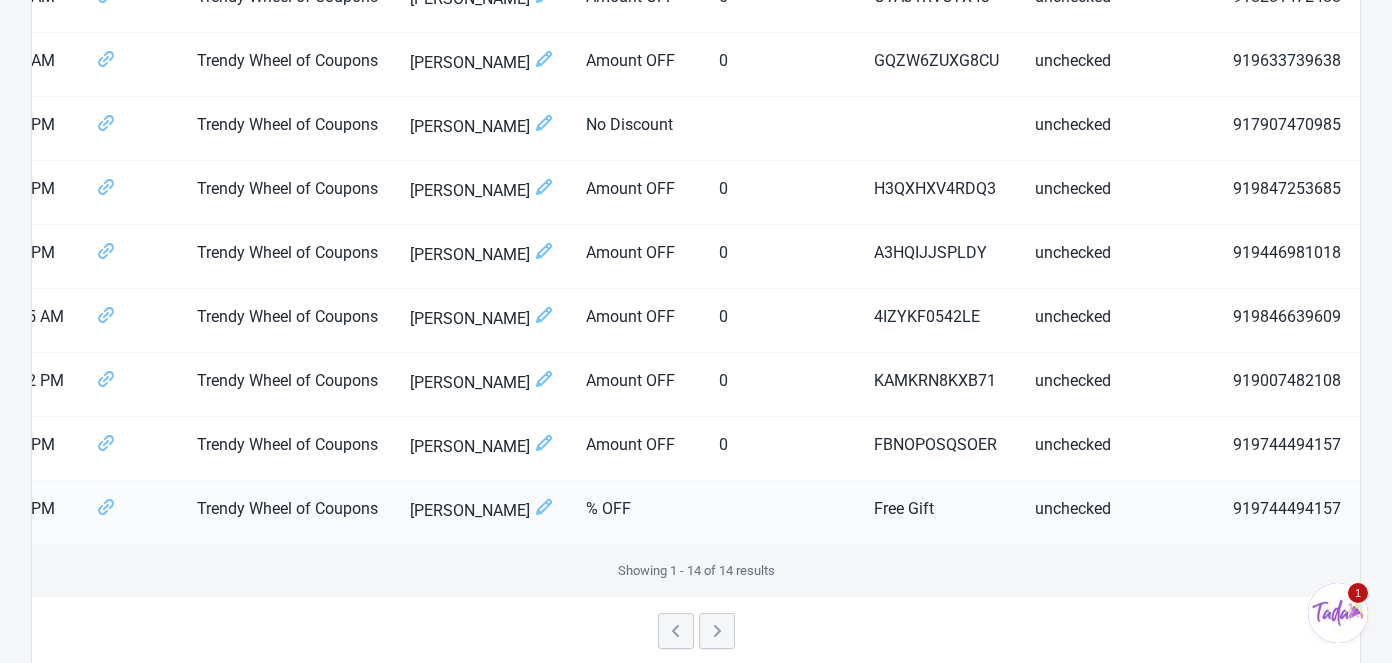 scroll, scrollTop: 825, scrollLeft: 0, axis: vertical 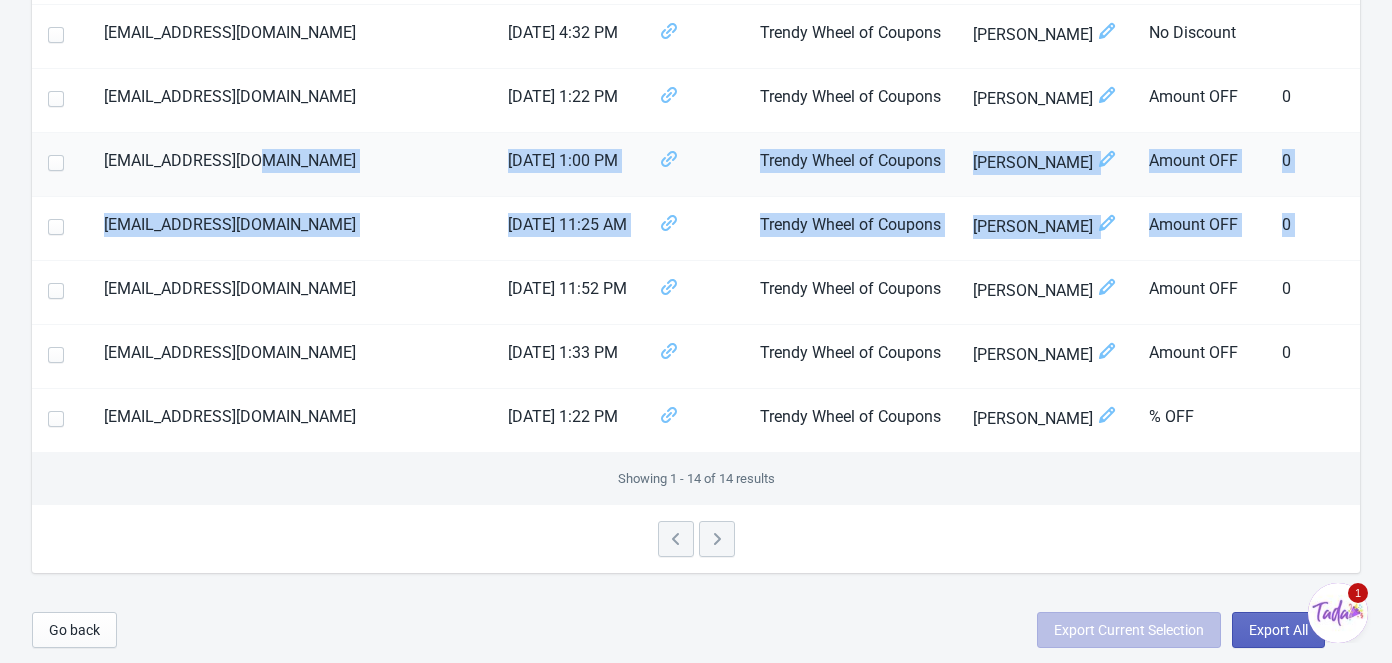 drag, startPoint x: 105, startPoint y: 280, endPoint x: 273, endPoint y: 143, distance: 216.77869 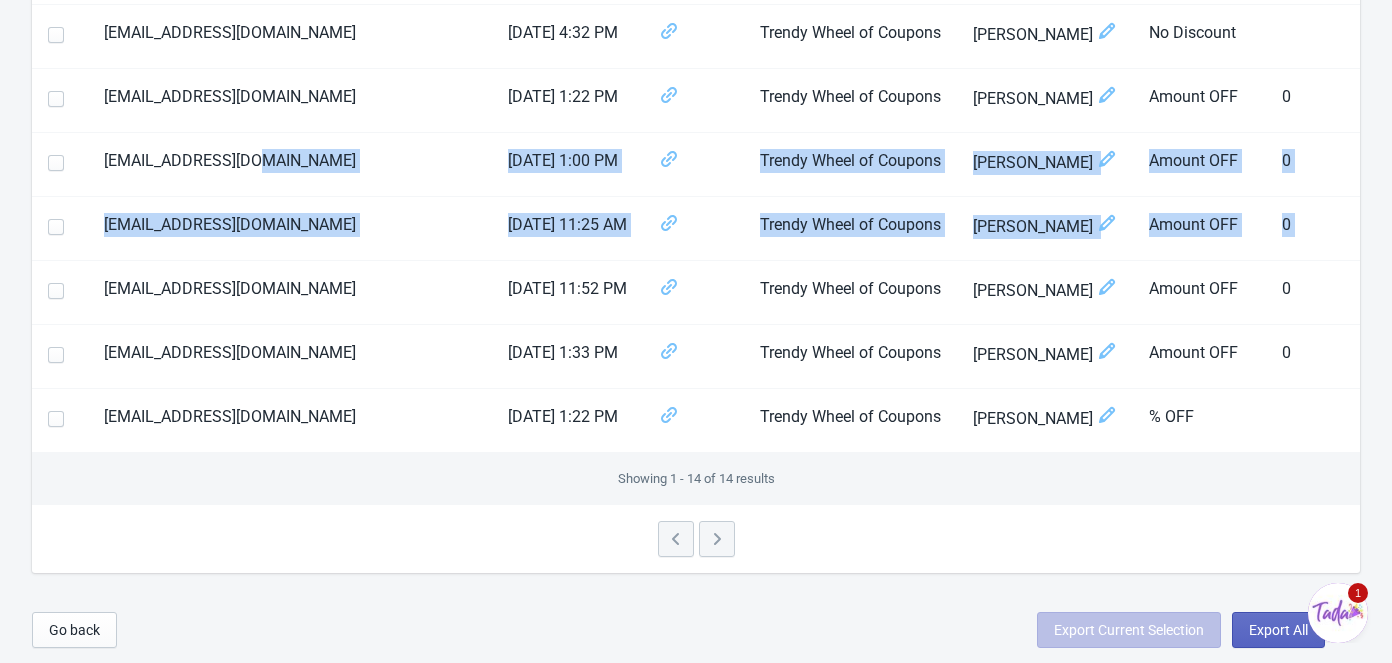 scroll, scrollTop: 0, scrollLeft: 563, axis: horizontal 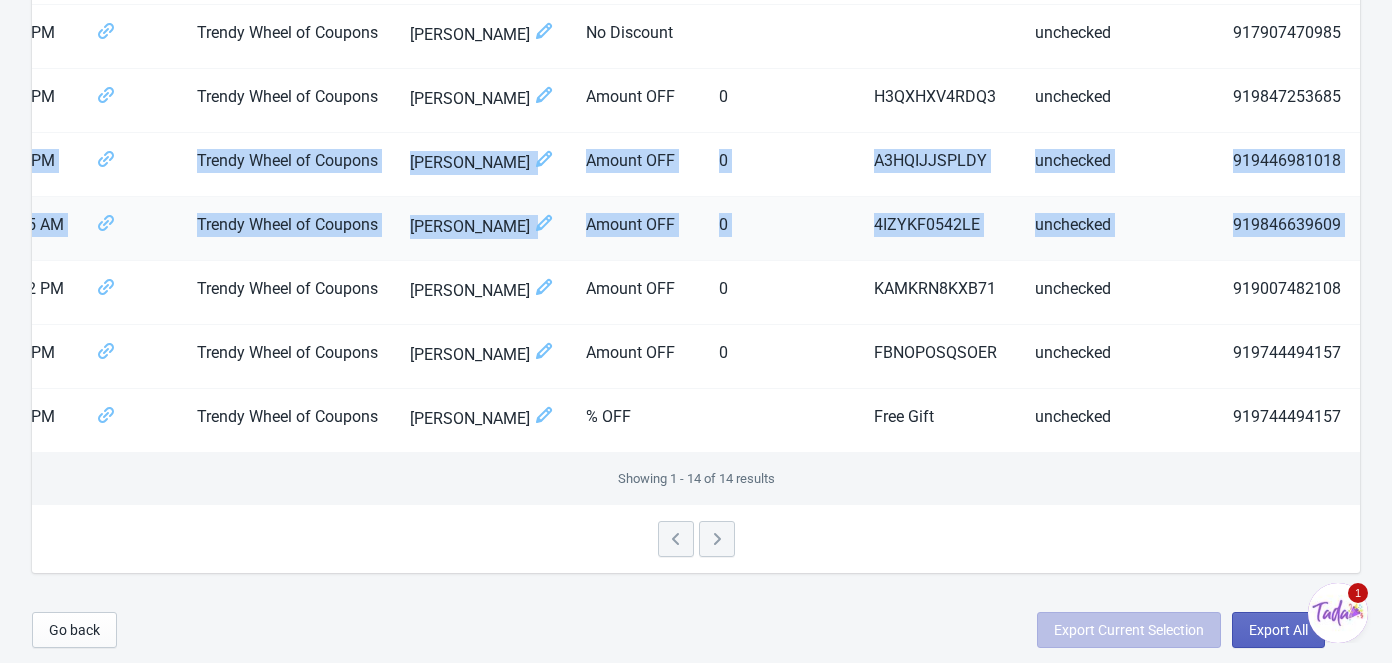 click on "Arun" at bounding box center (1451, 229) 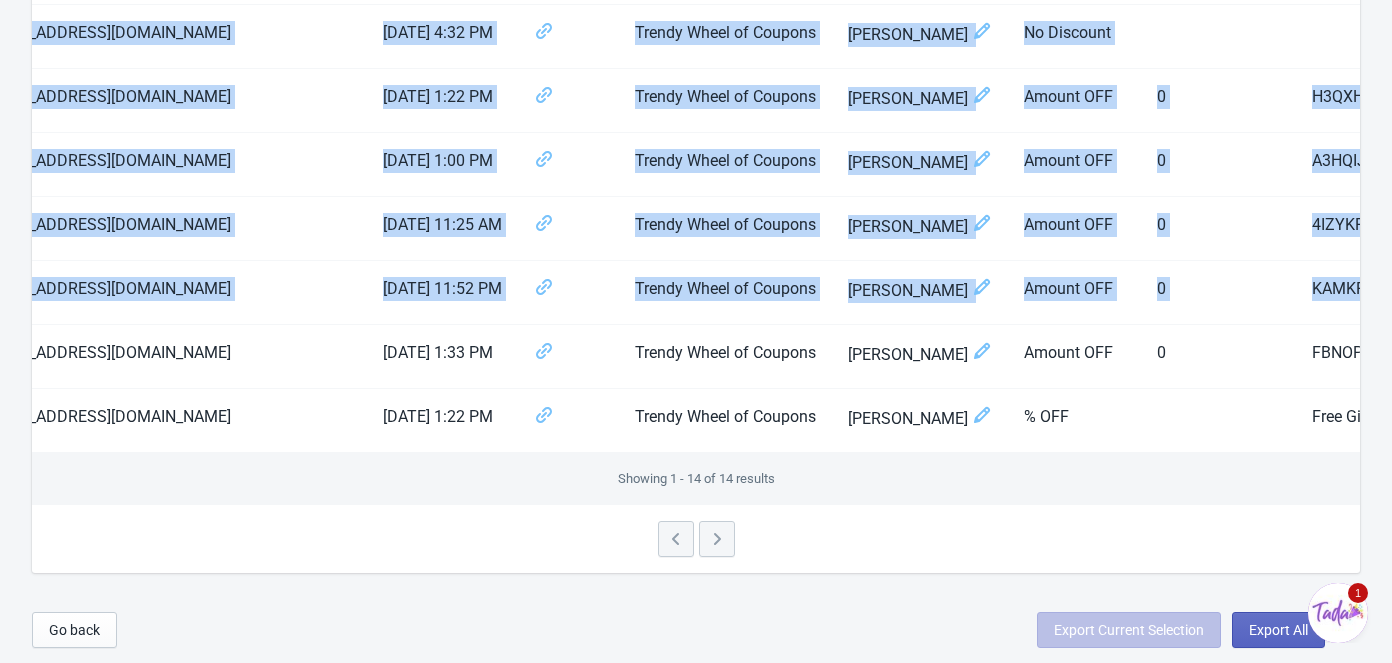 scroll, scrollTop: 0, scrollLeft: 0, axis: both 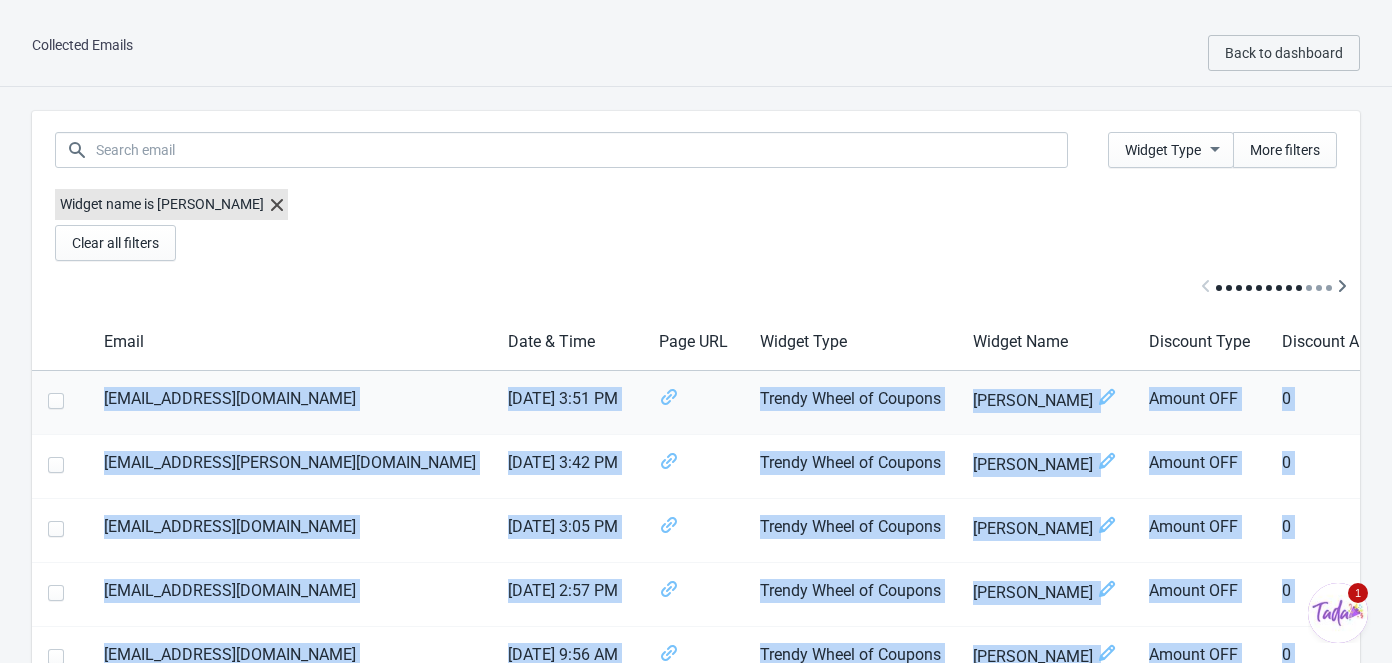 drag, startPoint x: 1286, startPoint y: 275, endPoint x: 107, endPoint y: 398, distance: 1185.3987 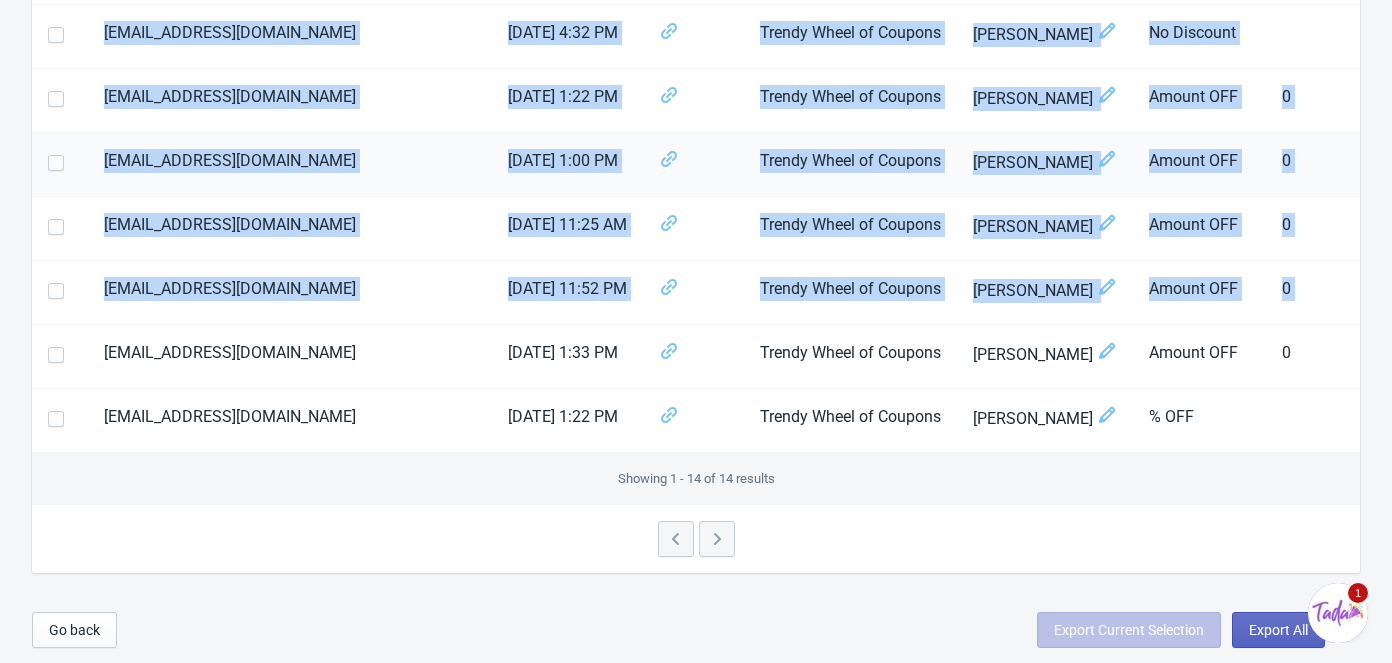 scroll, scrollTop: 825, scrollLeft: 0, axis: vertical 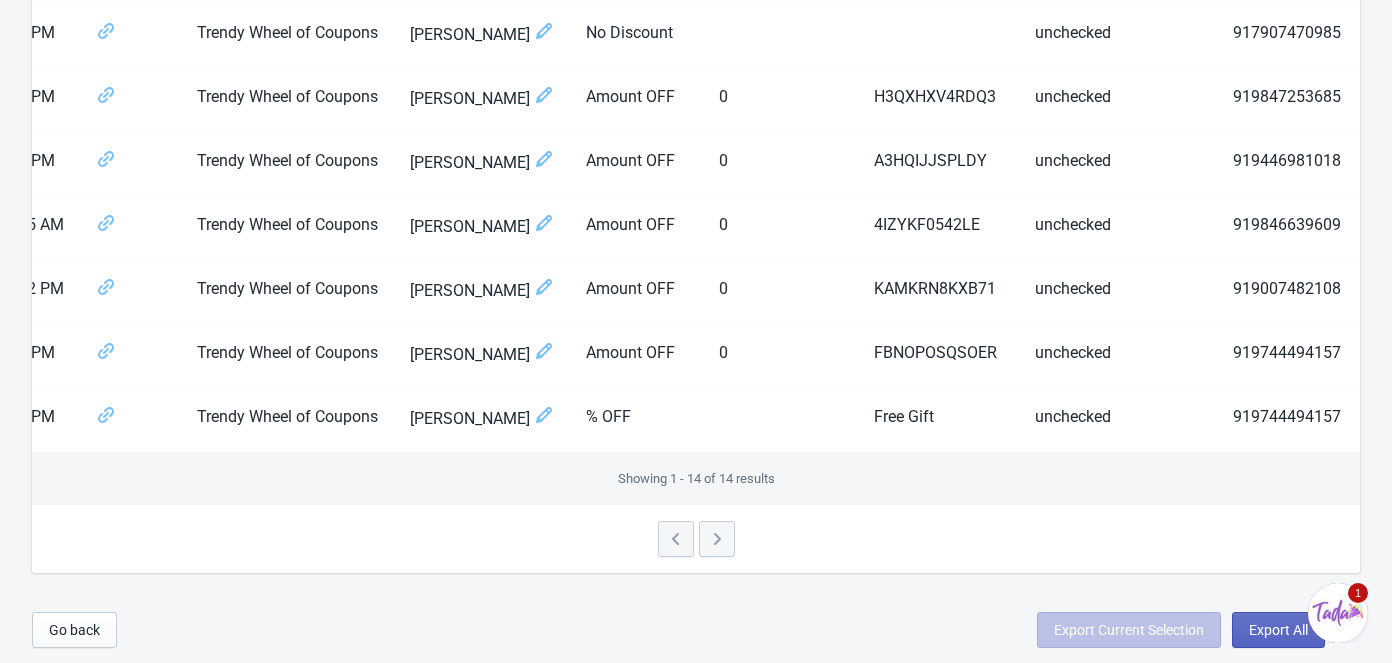 click at bounding box center (696, 539) 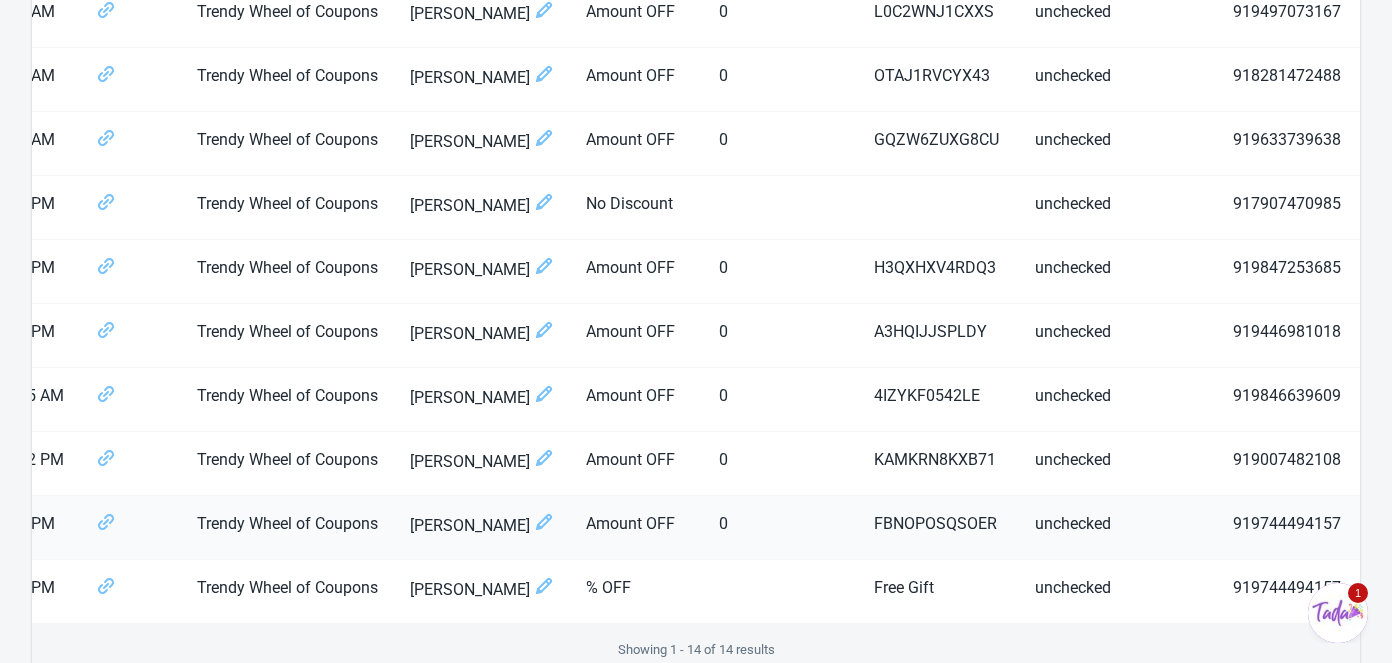 scroll, scrollTop: 825, scrollLeft: 0, axis: vertical 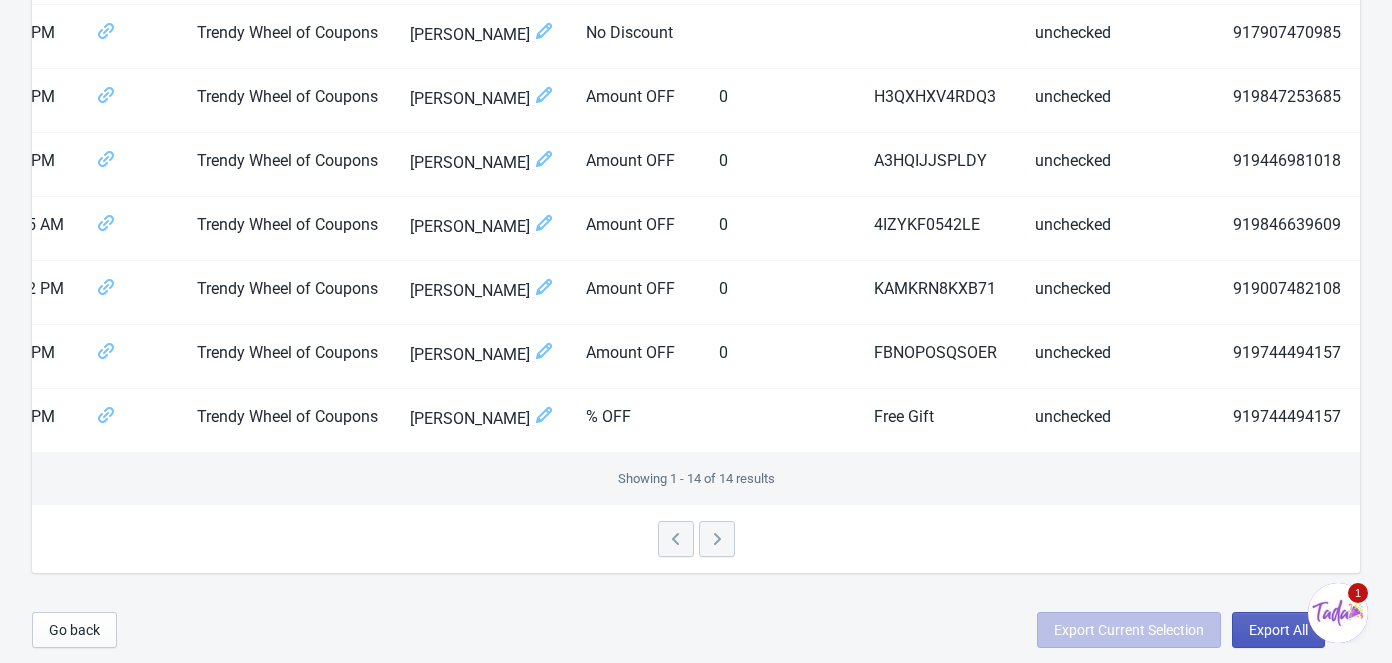 click on "Export All" at bounding box center (1278, 630) 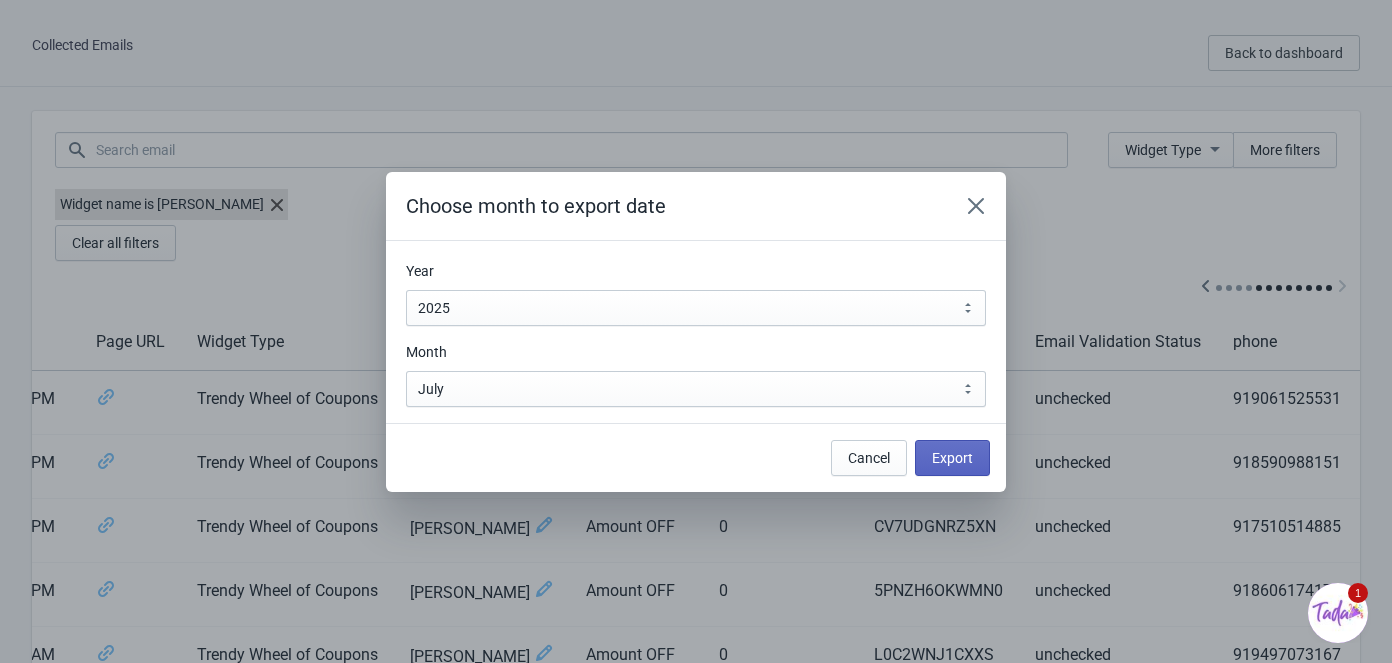 scroll, scrollTop: 0, scrollLeft: 0, axis: both 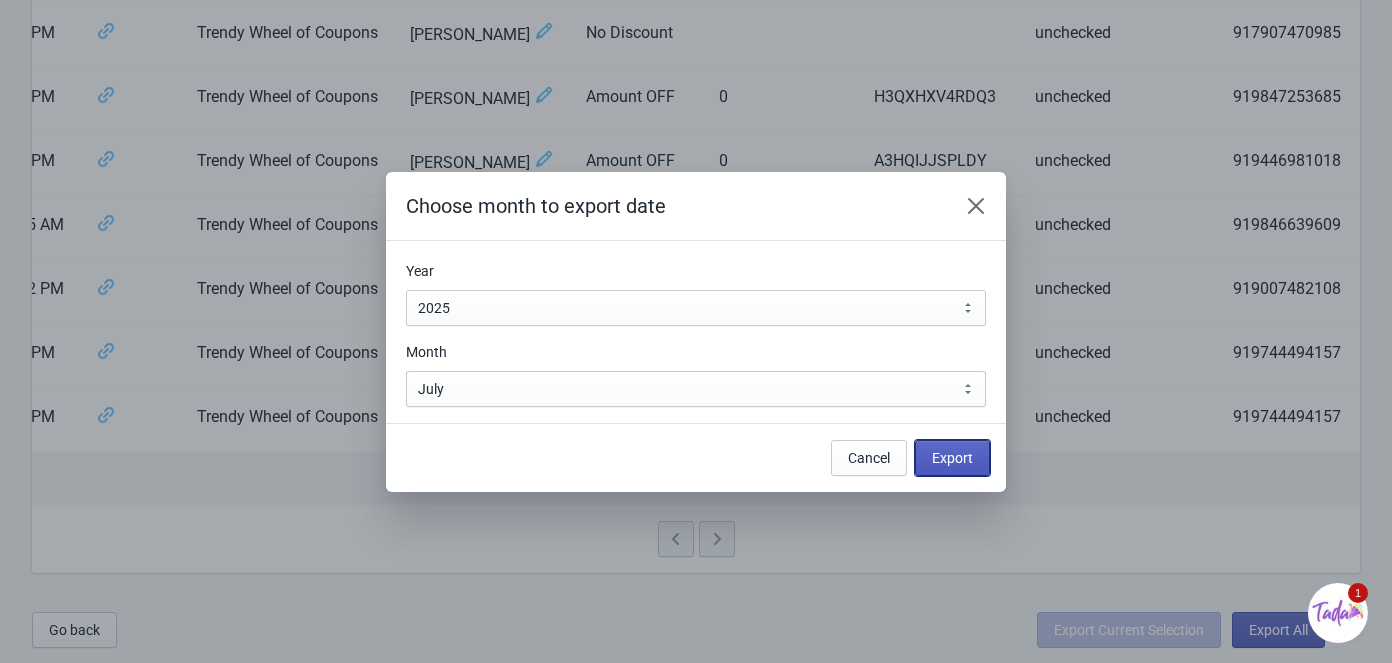 click on "Export" at bounding box center [952, 458] 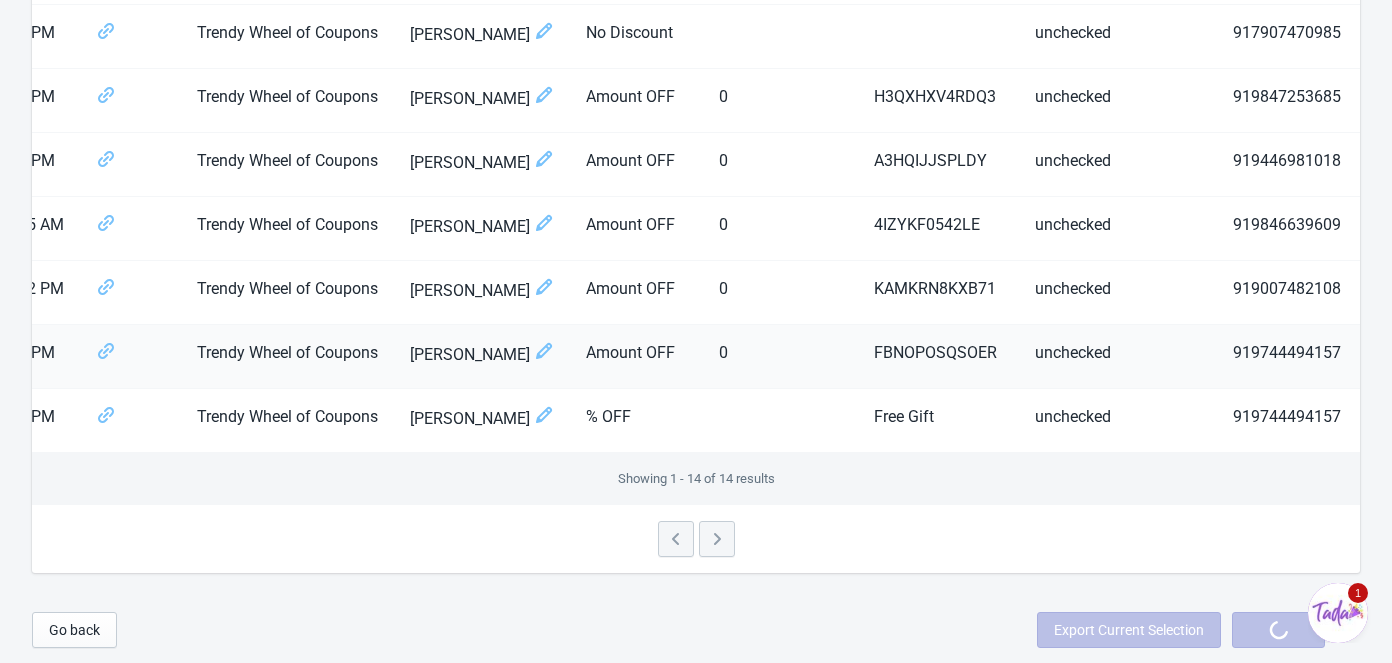 scroll, scrollTop: 0, scrollLeft: 0, axis: both 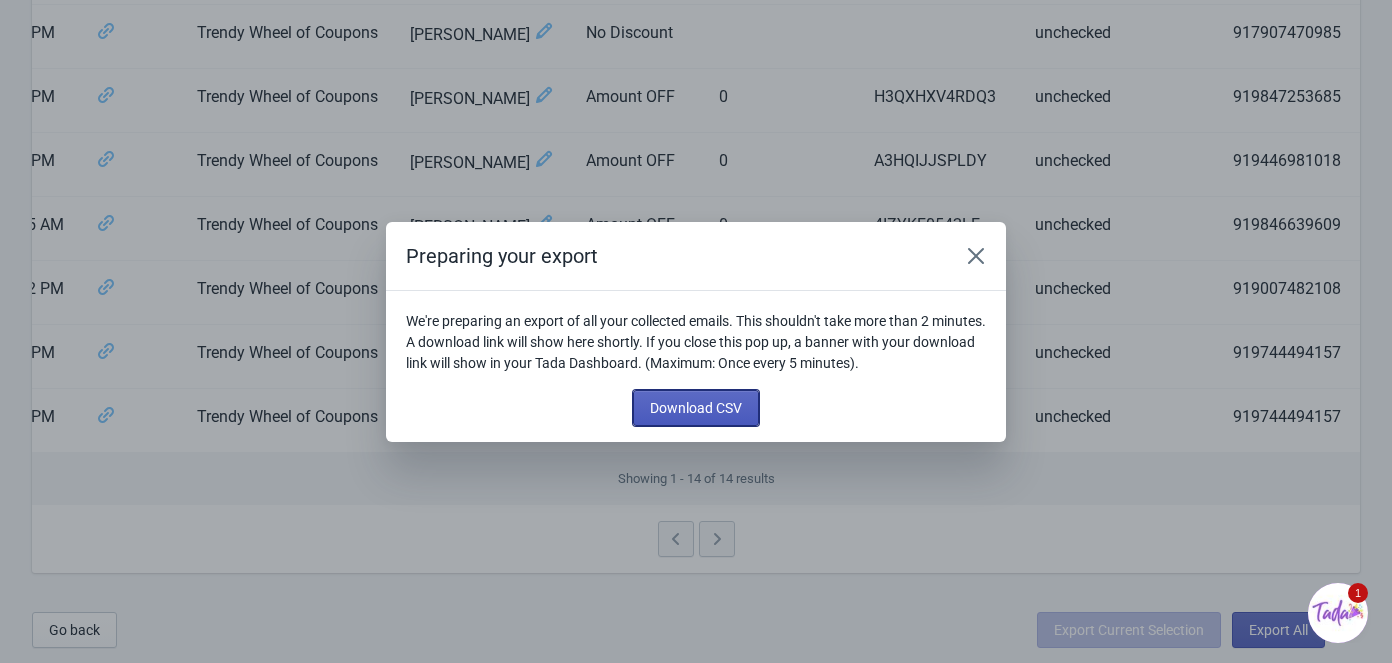 click on "Download CSV" at bounding box center [696, 408] 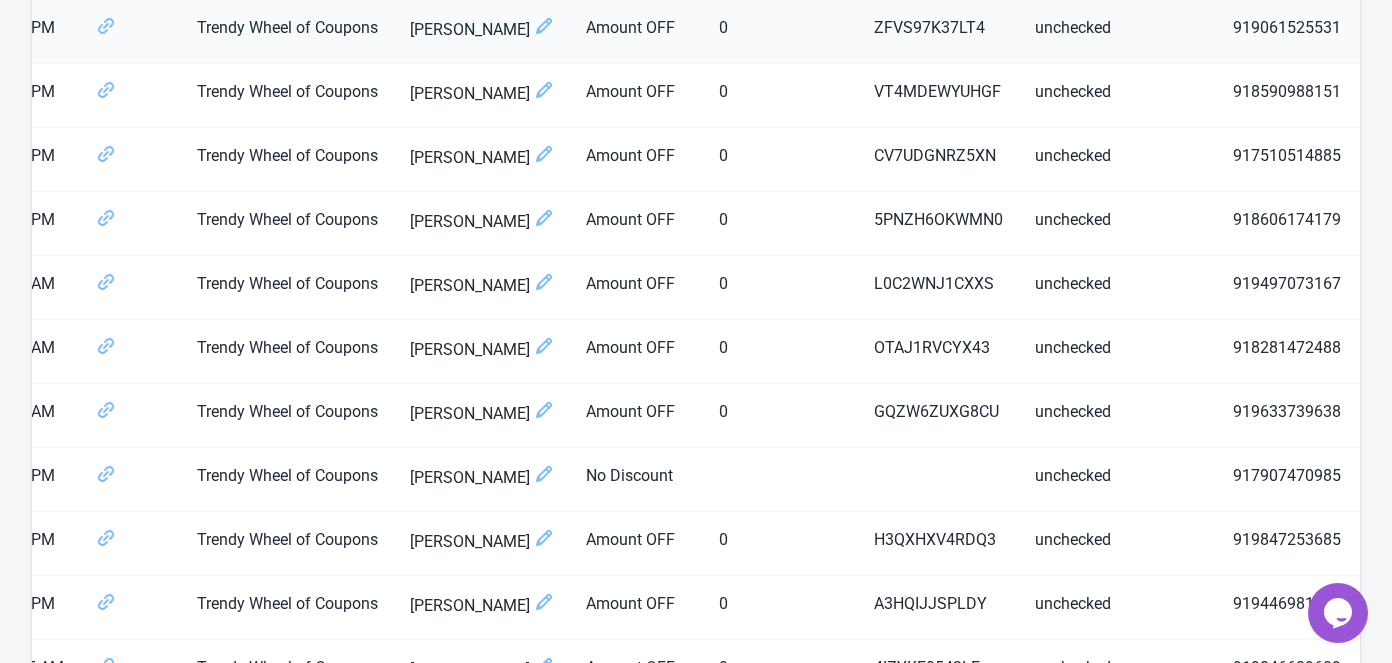scroll, scrollTop: 0, scrollLeft: 0, axis: both 